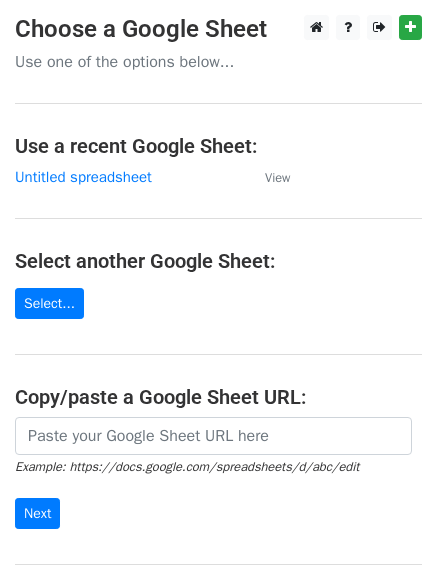scroll, scrollTop: 0, scrollLeft: 0, axis: both 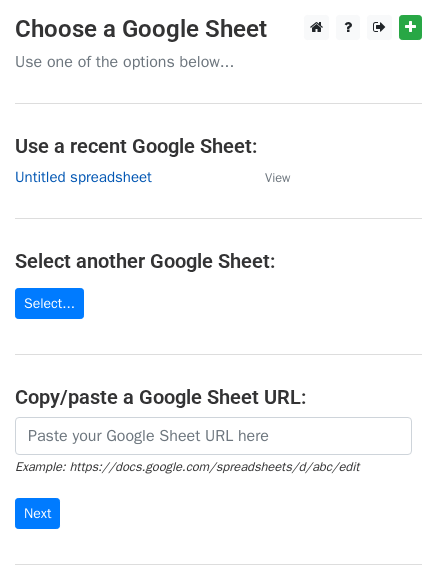 click on "Untitled spreadsheet" at bounding box center (83, 177) 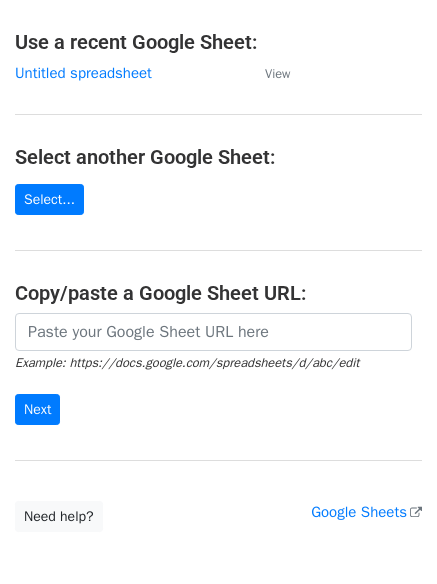 scroll, scrollTop: 0, scrollLeft: 0, axis: both 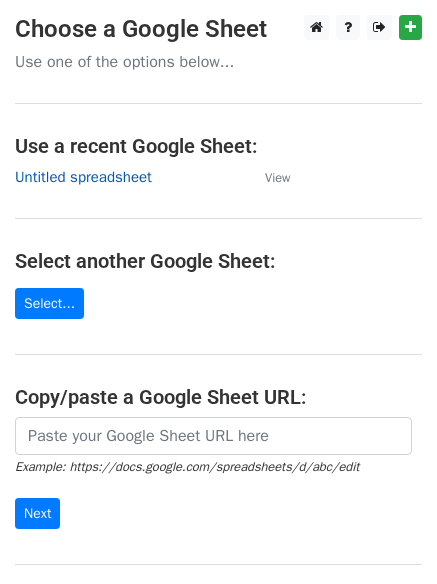 click on "Untitled spreadsheet" at bounding box center [83, 177] 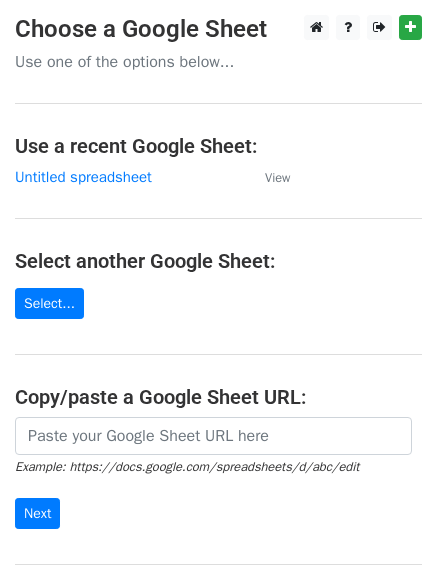drag, startPoint x: 151, startPoint y: 172, endPoint x: 168, endPoint y: 172, distance: 17 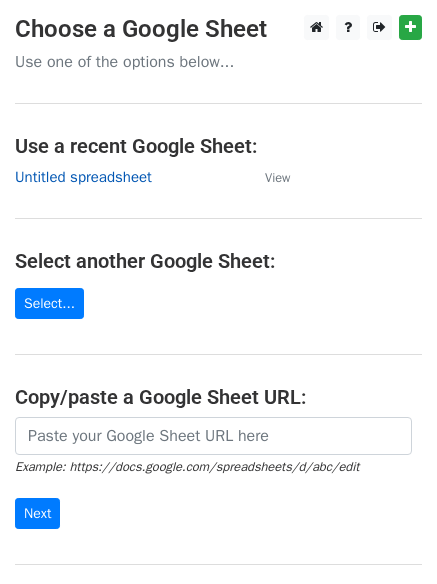 click on "Untitled spreadsheet" at bounding box center [83, 177] 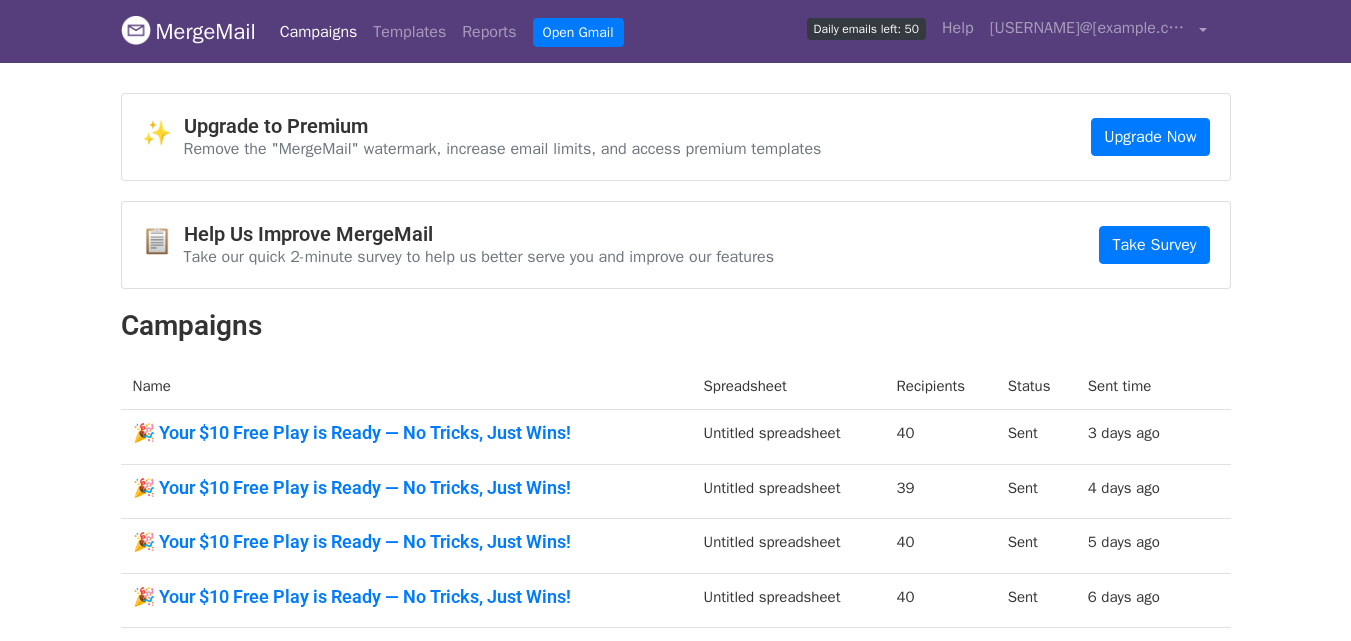 scroll, scrollTop: 0, scrollLeft: 0, axis: both 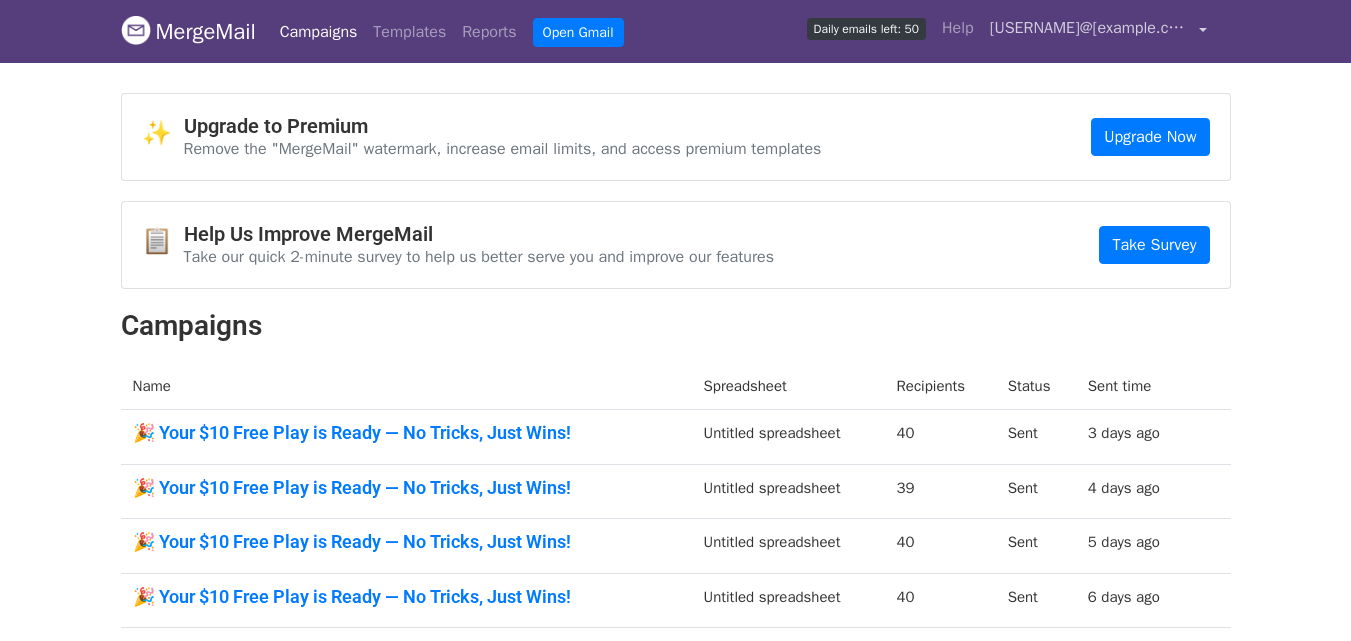 click on "salenaarthur75@gmail.com" at bounding box center (1090, 28) 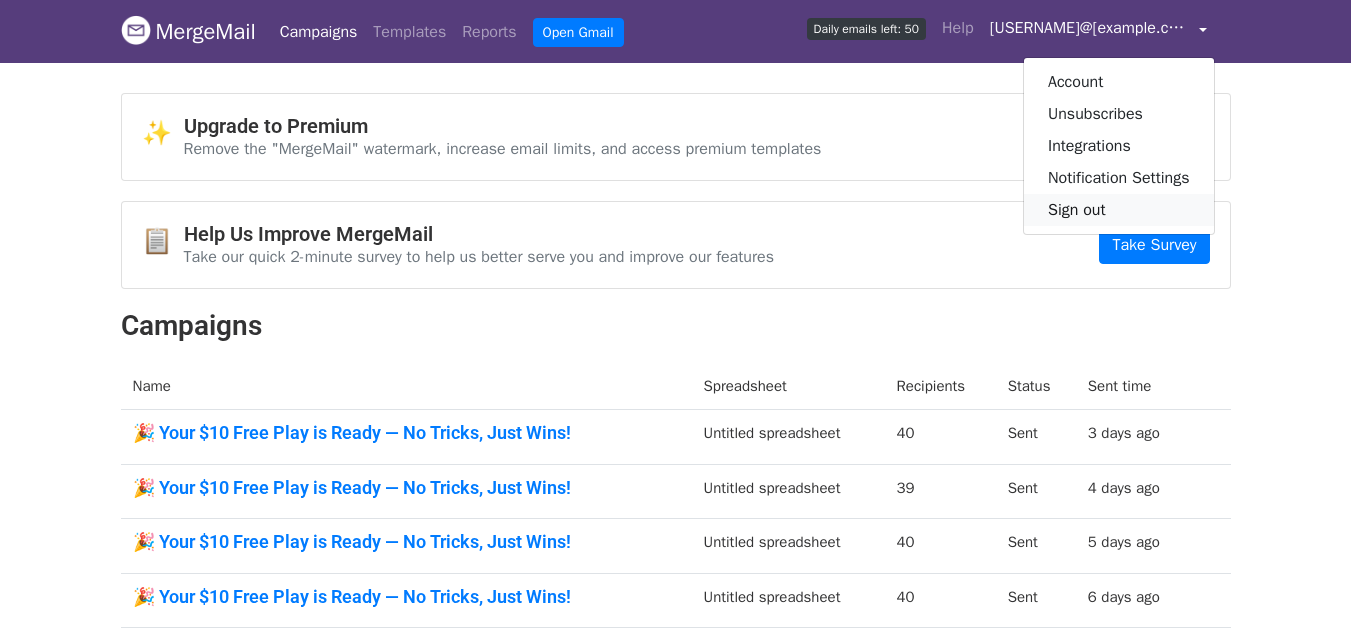 click on "Sign out" at bounding box center [1119, 210] 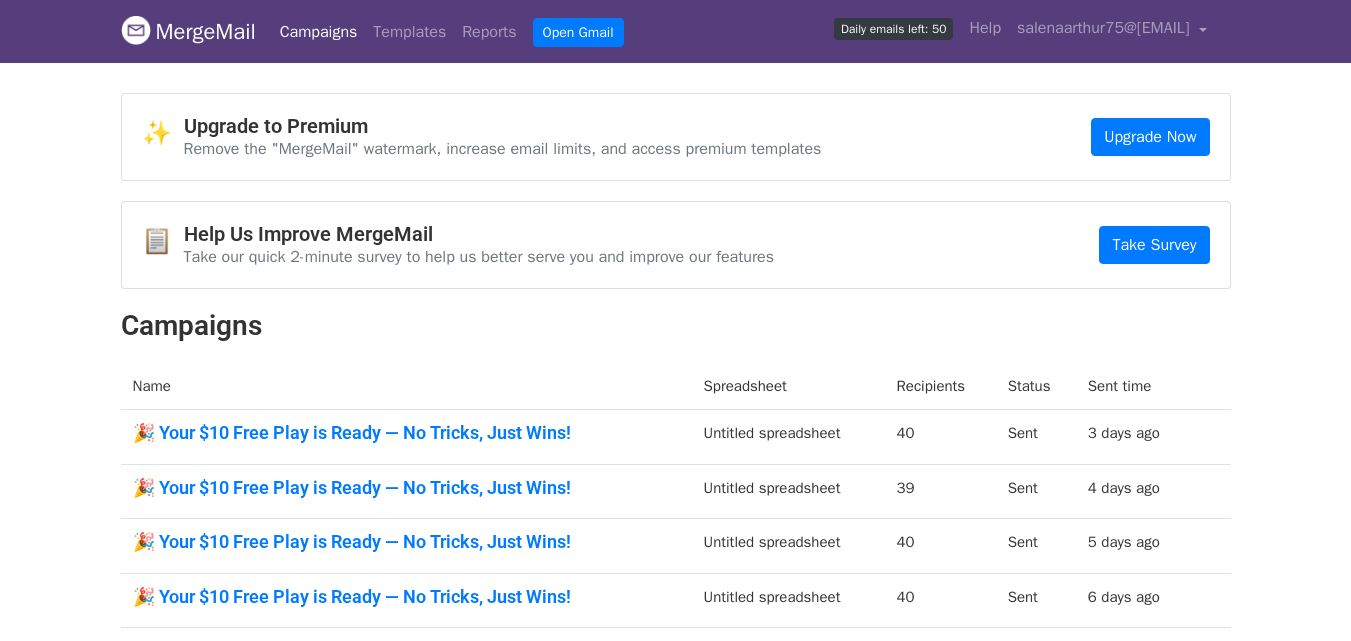 scroll, scrollTop: 0, scrollLeft: 0, axis: both 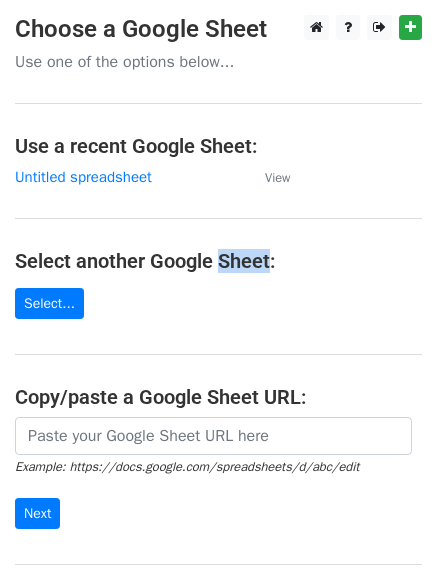 click on "Select another Google Sheet:" at bounding box center (218, 261) 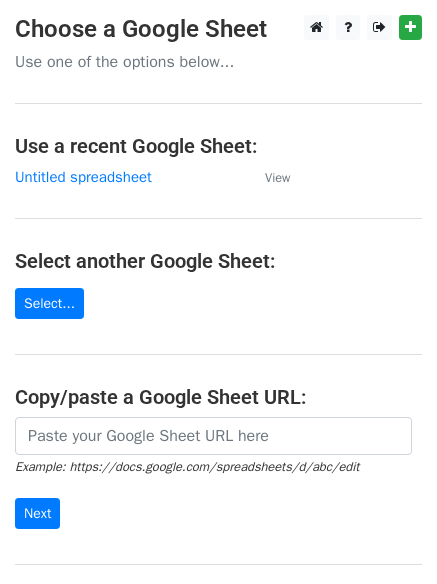 click on "Choose a Google Sheet
Use one of the options below...
Use a recent Google Sheet:
Untitled spreadsheet
View
Select another Google Sheet:
Select...
Copy/paste a Google Sheet URL:
Example:
https://docs.google.com/spreadsheets/d/abc/edit
Next
Google Sheets
Need help?
Help
×
Why do I need to copy/paste a Google Sheet URL?
Normally, MergeMail would show you a list of your Google Sheets to choose from, but because you didn't allow MergeMail access to your Google Drive, it cannot show you a list of your Google Sheets. You can read more about permissions in our  support pages .
If you'd like to see a list of your Google Sheets, you'll need to  sign out of MergeMail  and then sign back in and allow access to your Google Drive.
Are your recipients in a CSV or Excel file?
Import your CSV or Excel file into a Google Sheet  then try again.
Need help with something else?
," at bounding box center (218, 325) 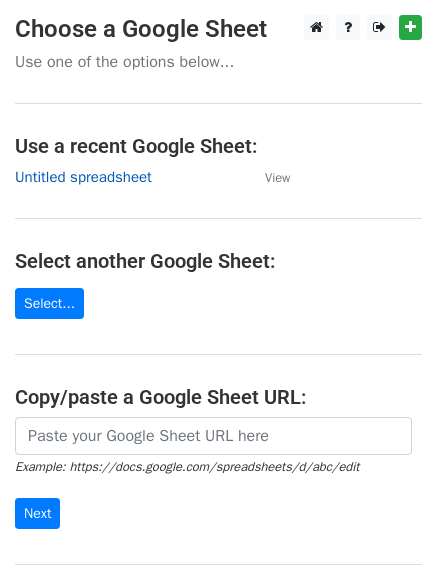 click on "Untitled spreadsheet" at bounding box center (83, 177) 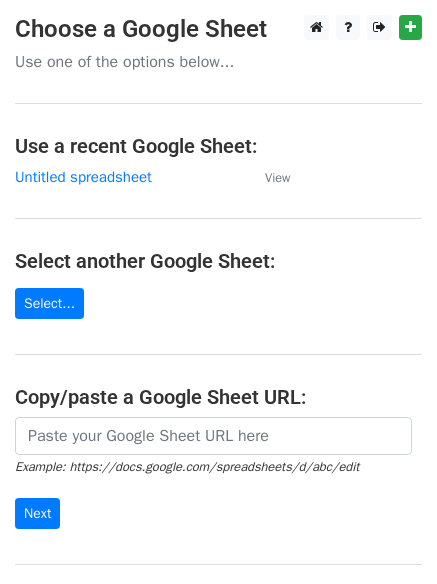 scroll, scrollTop: 0, scrollLeft: 0, axis: both 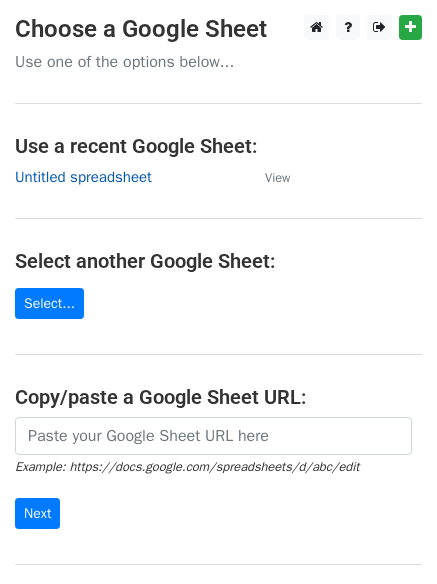 click on "Untitled spreadsheet" at bounding box center [83, 177] 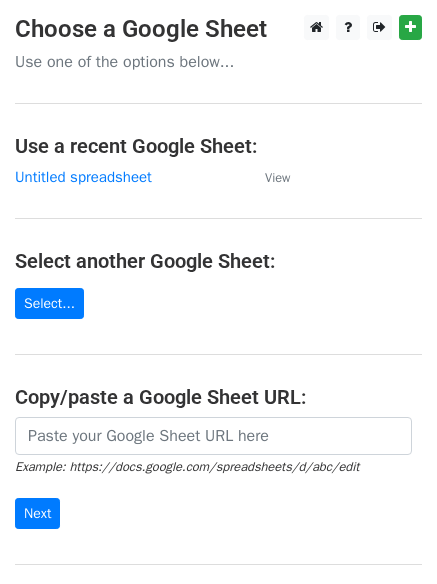 scroll, scrollTop: 0, scrollLeft: 0, axis: both 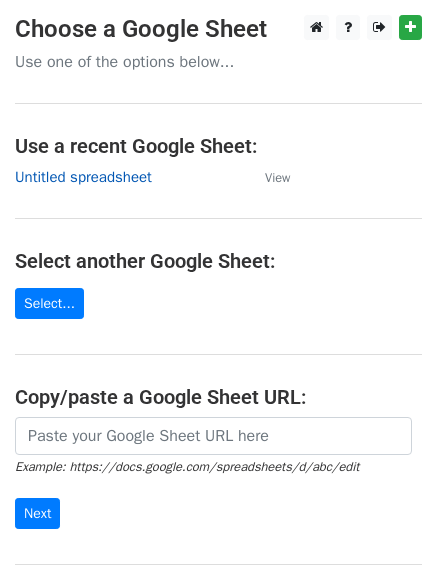 click on "Untitled spreadsheet" at bounding box center [83, 177] 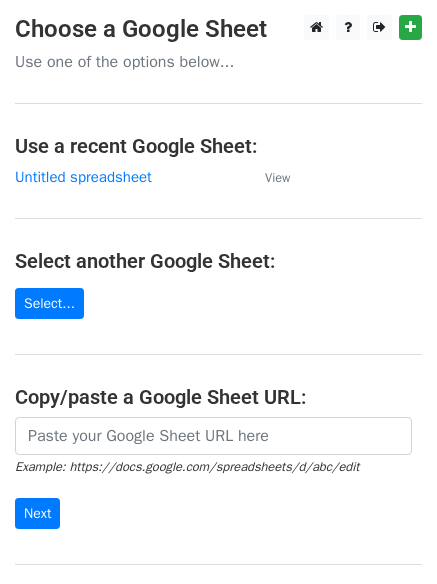 scroll, scrollTop: 0, scrollLeft: 0, axis: both 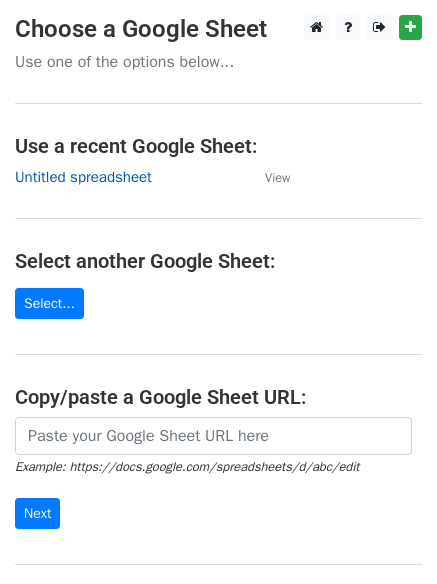 click on "Untitled spreadsheet" at bounding box center [83, 177] 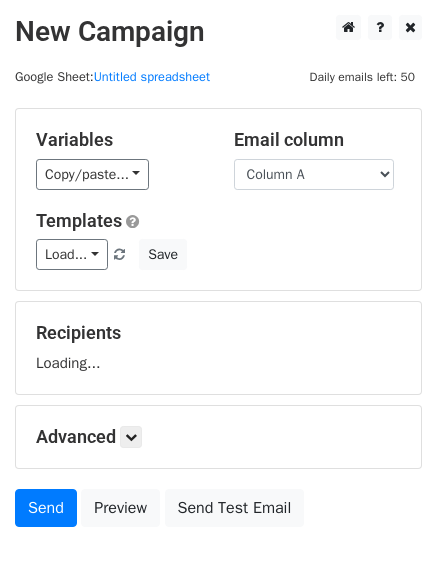 scroll, scrollTop: 0, scrollLeft: 0, axis: both 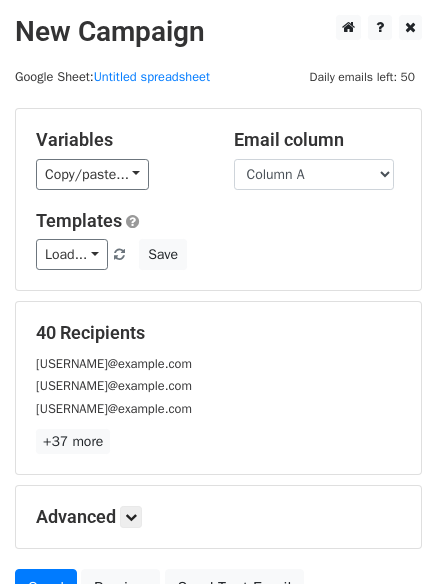 click on "Load...
No templates saved
Save" at bounding box center (218, 254) 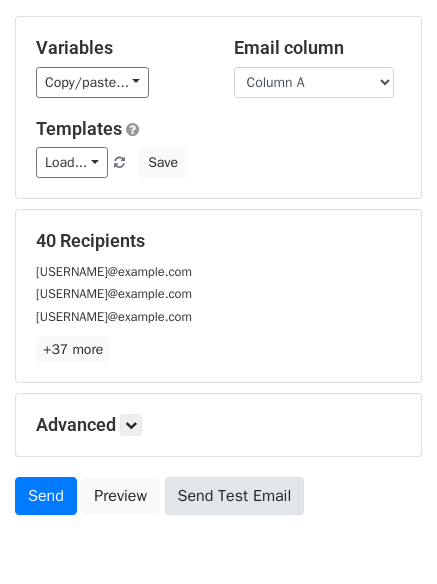 scroll, scrollTop: 193, scrollLeft: 0, axis: vertical 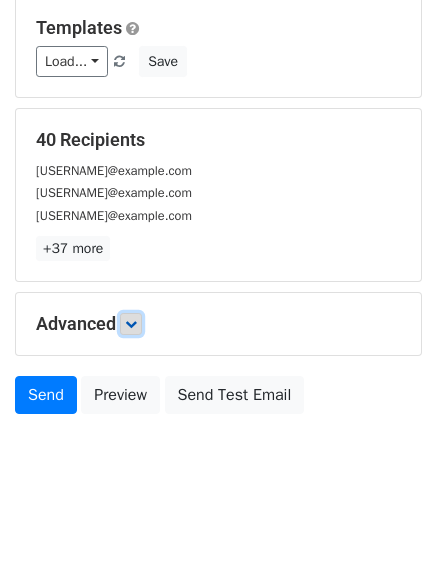 click at bounding box center (131, 324) 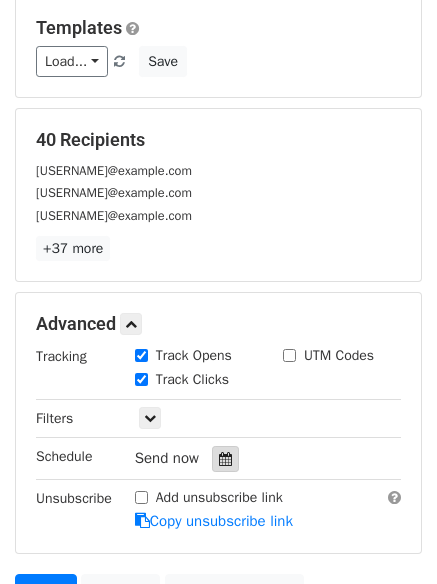 click at bounding box center (225, 459) 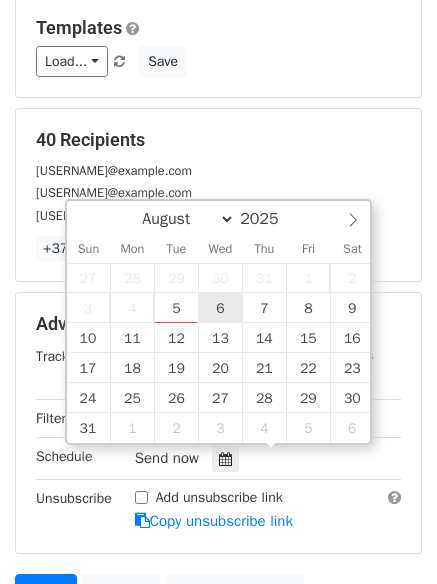 type on "2025-08-06 12:00" 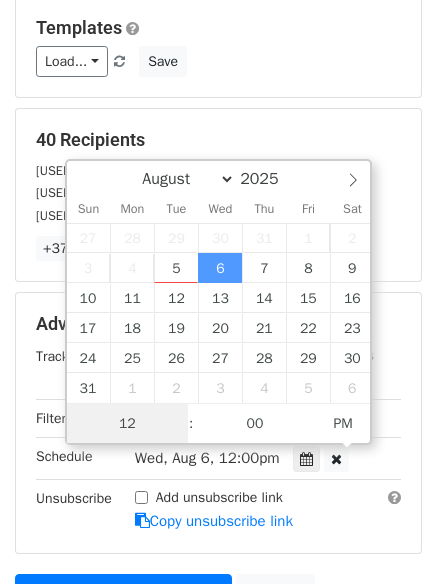 scroll, scrollTop: 1, scrollLeft: 0, axis: vertical 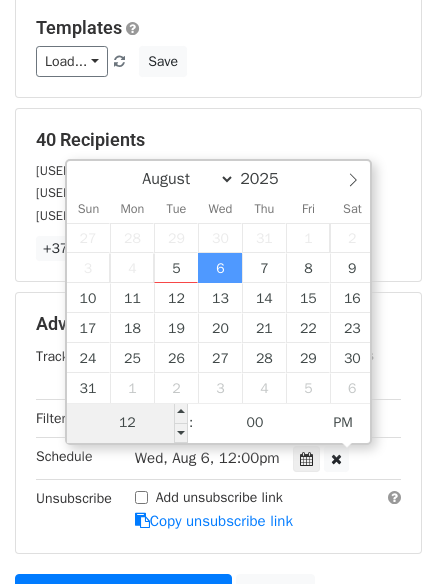 type on "1" 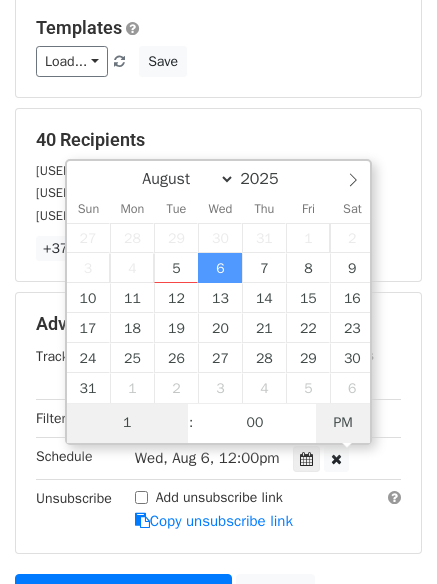 type on "2025-08-06 01:00" 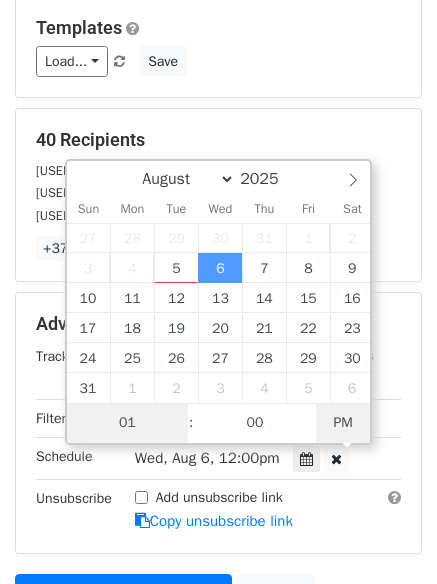 click on "PM" at bounding box center (343, 423) 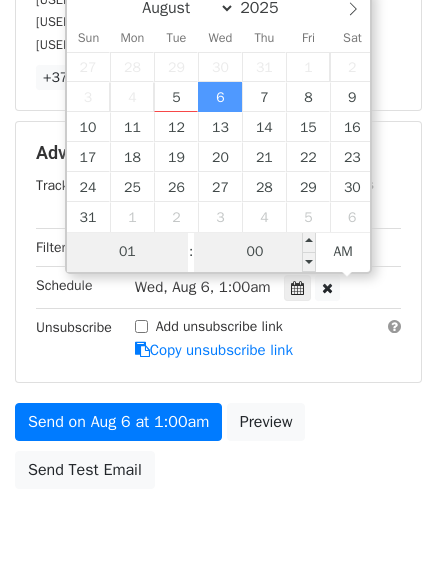 scroll, scrollTop: 437, scrollLeft: 0, axis: vertical 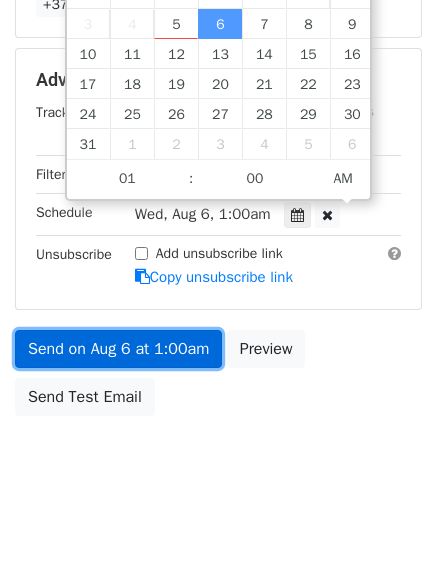 click on "Send on Aug 6 at 1:00am" at bounding box center (118, 349) 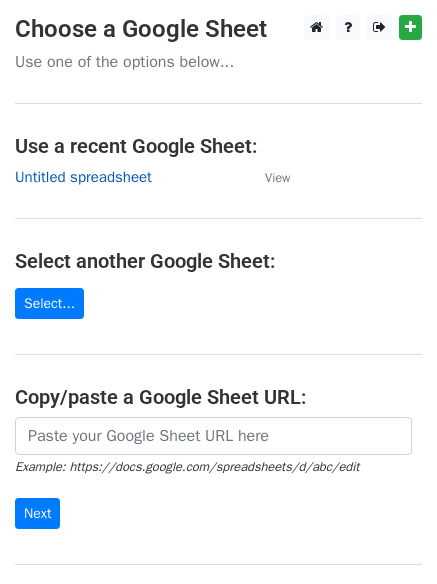 scroll, scrollTop: 0, scrollLeft: 0, axis: both 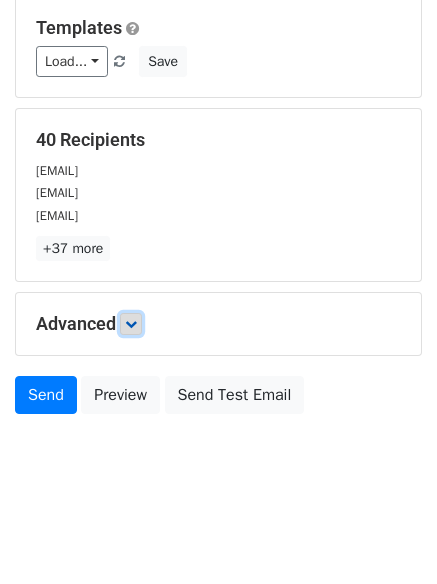 click at bounding box center [131, 324] 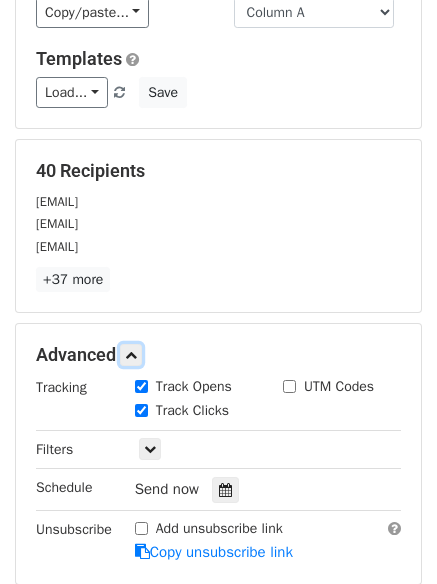 scroll, scrollTop: 0, scrollLeft: 0, axis: both 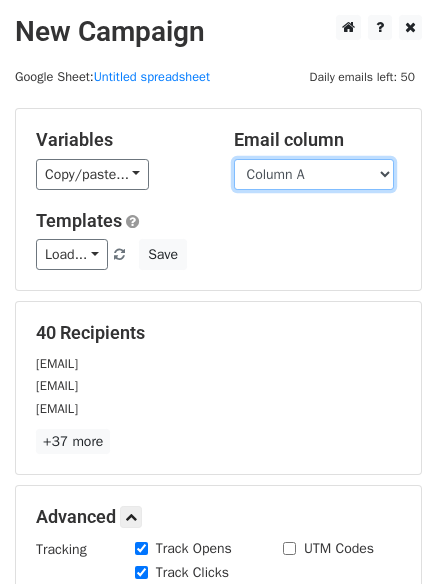 click on "Column A
Column B
Column C
Column D
Column E
Column F" at bounding box center [314, 174] 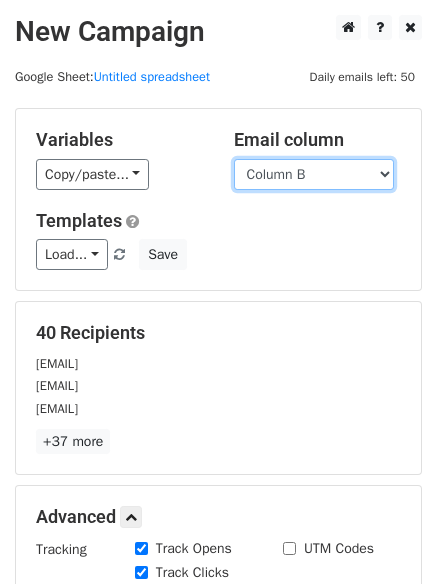 click on "Column A
Column B
Column C
Column D
Column E
Column F" at bounding box center [314, 174] 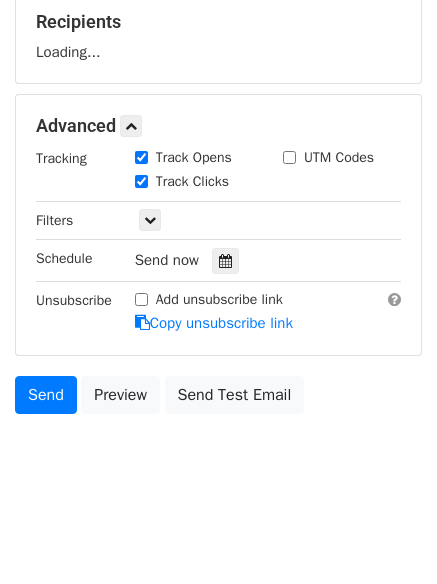 scroll, scrollTop: 309, scrollLeft: 0, axis: vertical 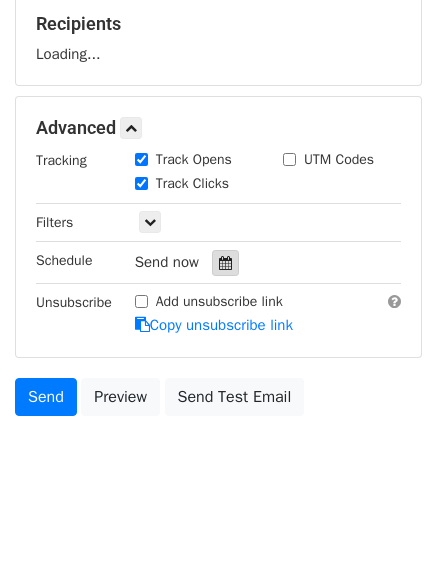 click at bounding box center (225, 263) 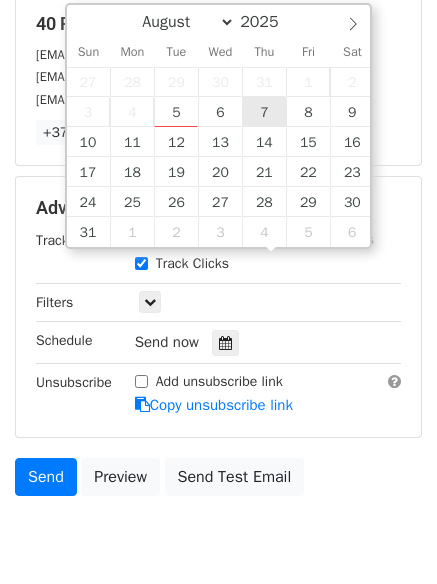 type on "2025-08-07 12:00" 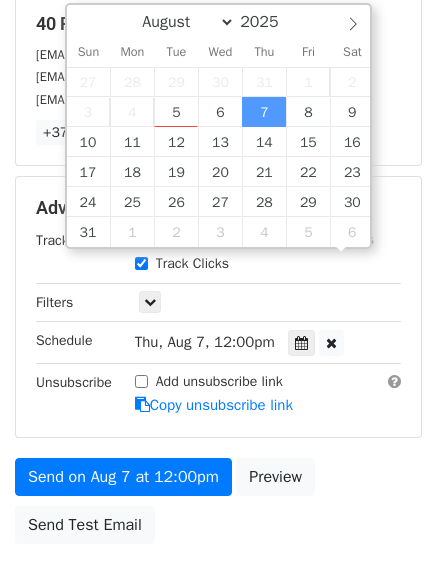 scroll, scrollTop: 1, scrollLeft: 0, axis: vertical 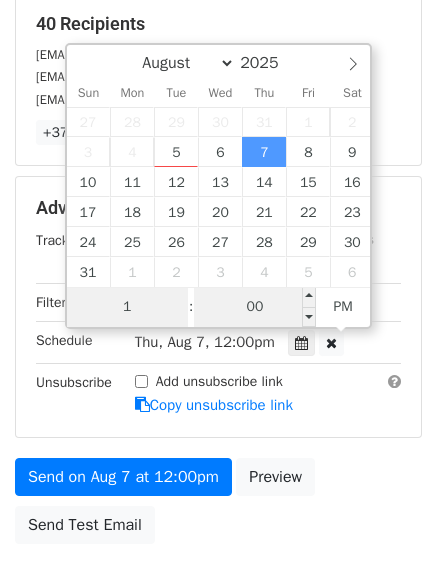 type on "1" 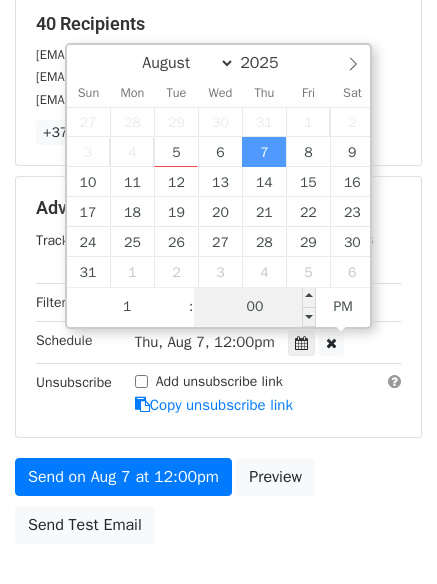 type on "2025-08-07 13:00" 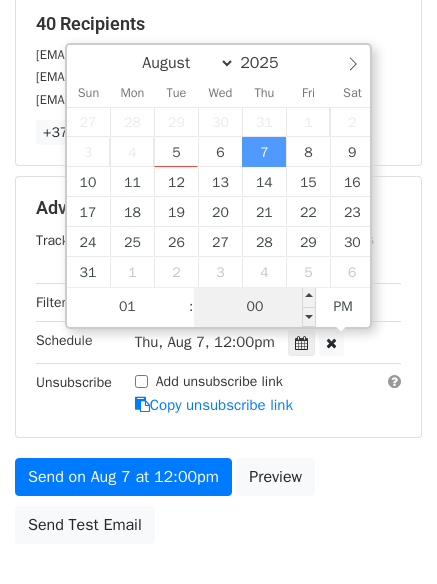 click on "00" at bounding box center (255, 307) 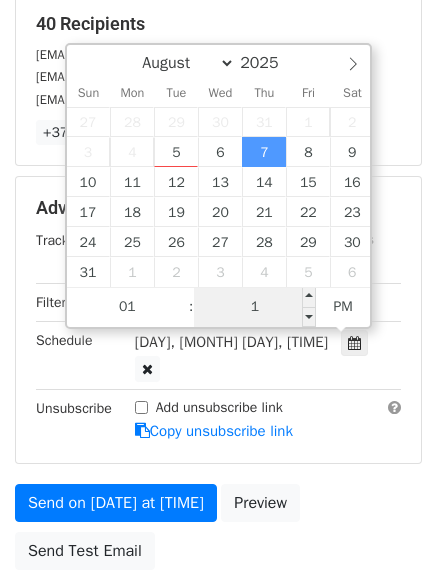 type on "11" 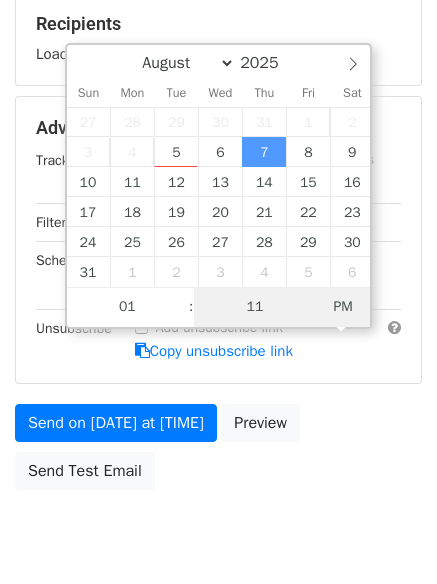 type on "2025-08-07 01:11" 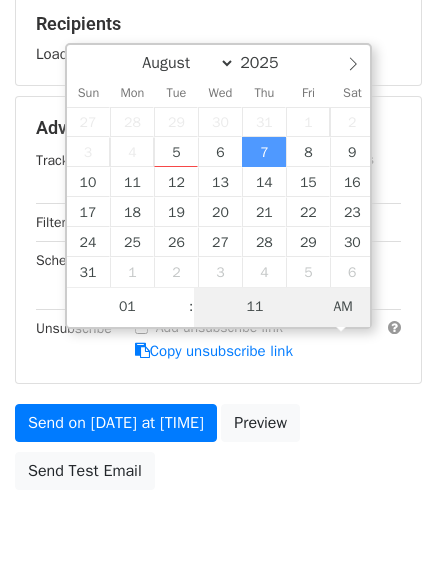 click on "AM" at bounding box center [343, 307] 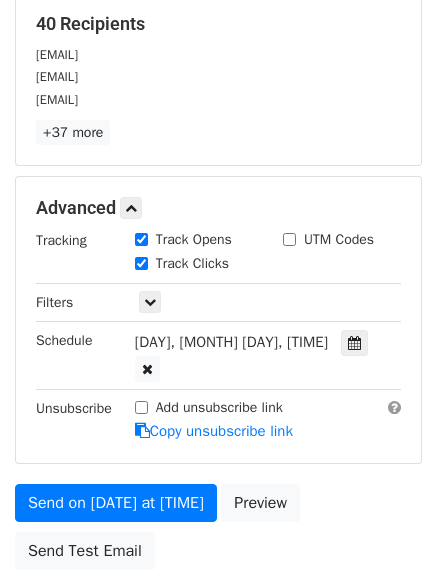 click on "Add unsubscribe link
Copy unsubscribe link" at bounding box center (268, 420) 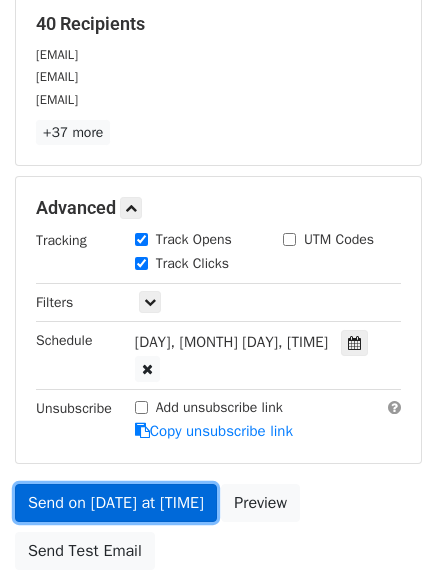 click on "Send on Aug 7 at 1:11am" at bounding box center [116, 503] 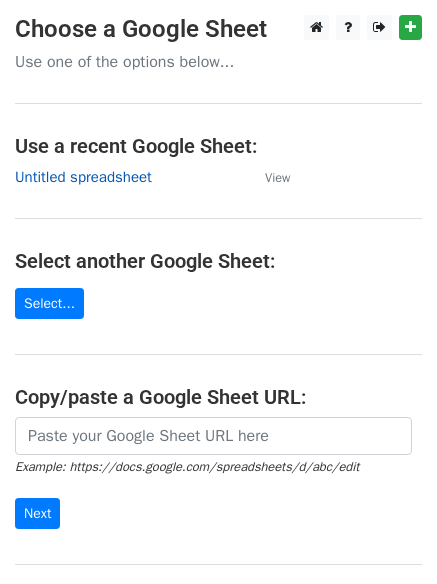scroll, scrollTop: 0, scrollLeft: 0, axis: both 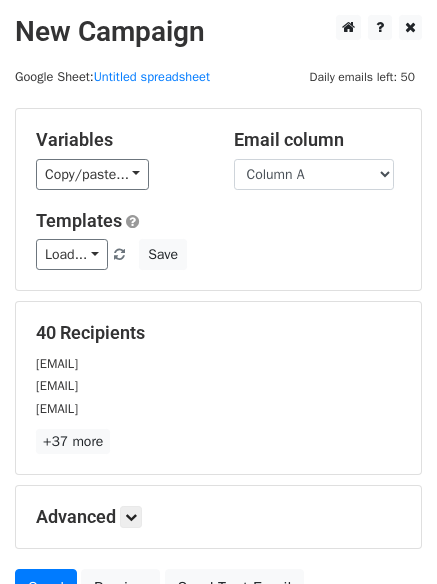 click on "Load...
No templates saved
Save" at bounding box center [218, 254] 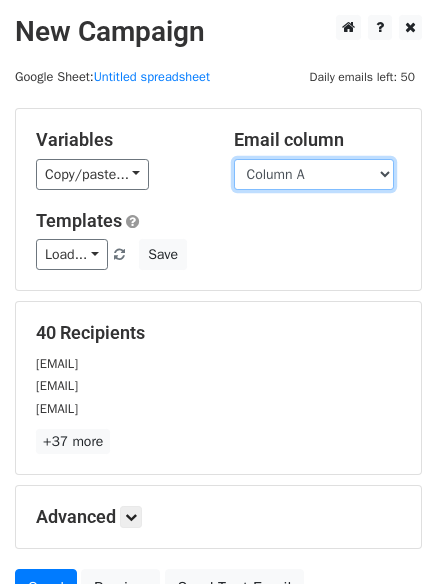 click on "Column A
Column B
Column C
Column D
Column E
Column F" at bounding box center (314, 174) 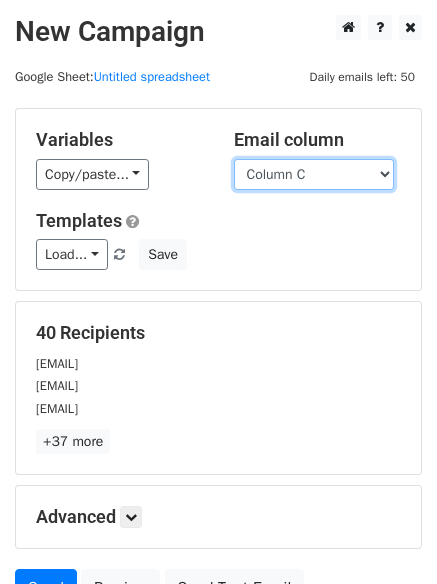 click on "Column A
Column B
Column C
Column D
Column E
Column F" at bounding box center [314, 174] 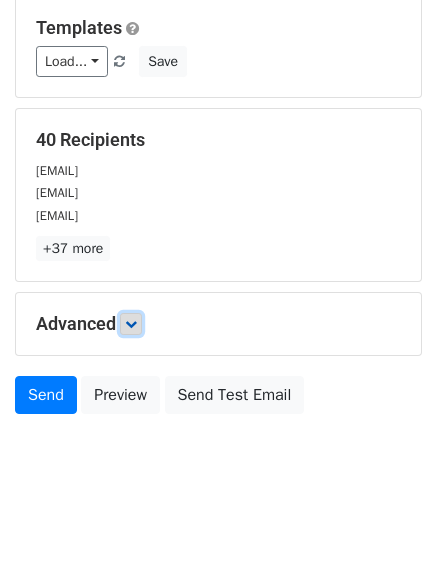 click at bounding box center (131, 324) 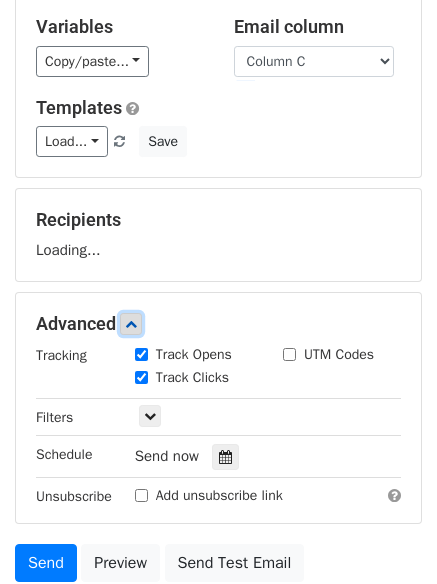 scroll, scrollTop: 242, scrollLeft: 0, axis: vertical 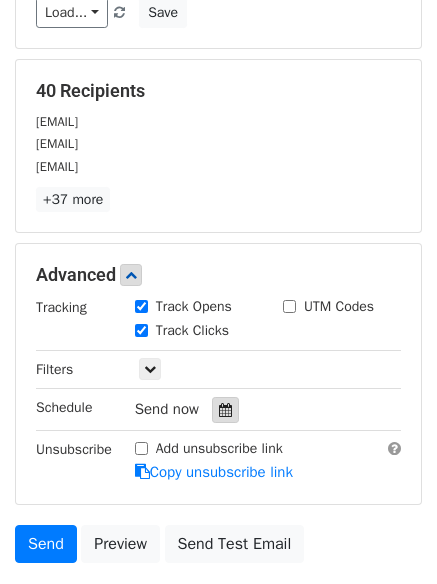 click at bounding box center (225, 410) 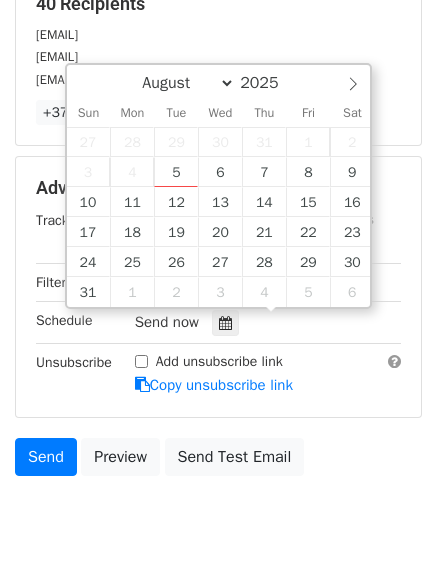 scroll, scrollTop: 389, scrollLeft: 0, axis: vertical 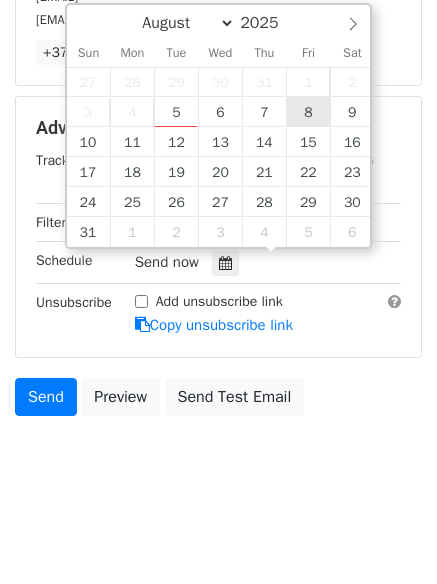 type on "2025-08-08 12:00" 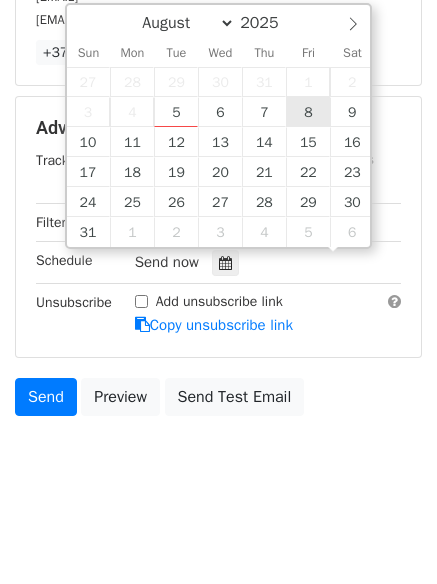 scroll, scrollTop: 1, scrollLeft: 0, axis: vertical 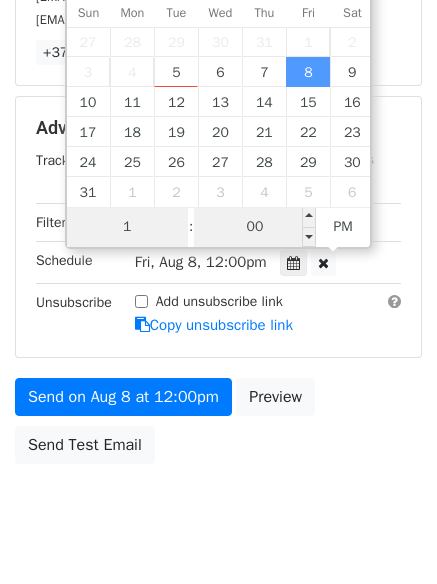 type on "1" 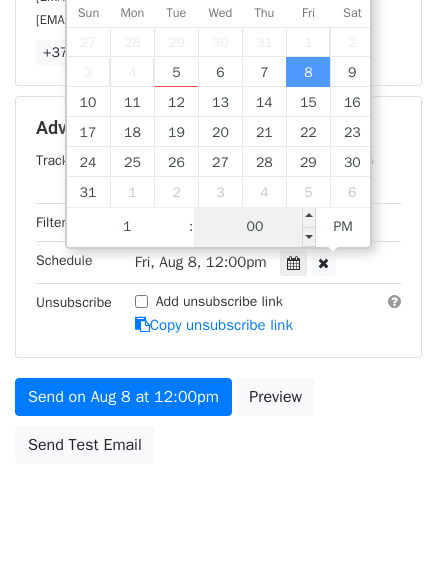 type on "2025-08-08 13:00" 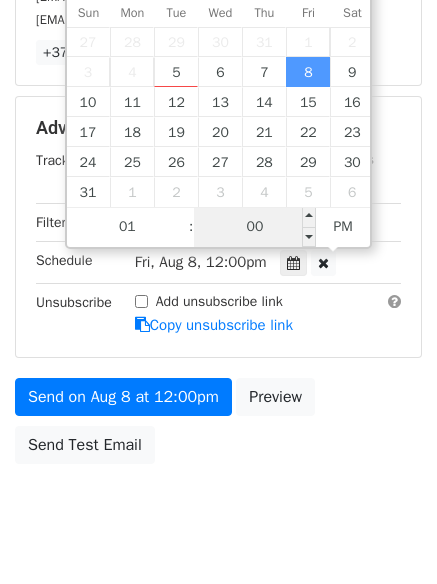click on "00" at bounding box center [255, 227] 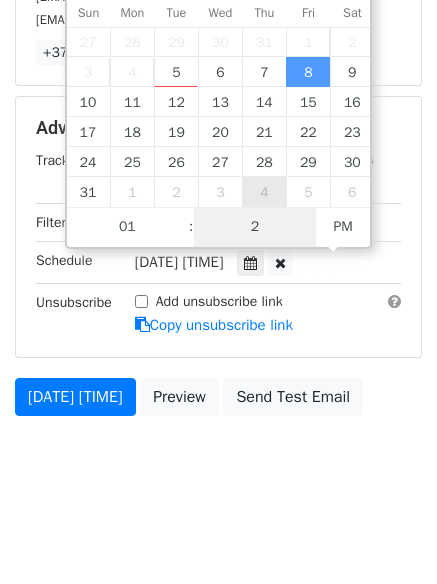 type on "22" 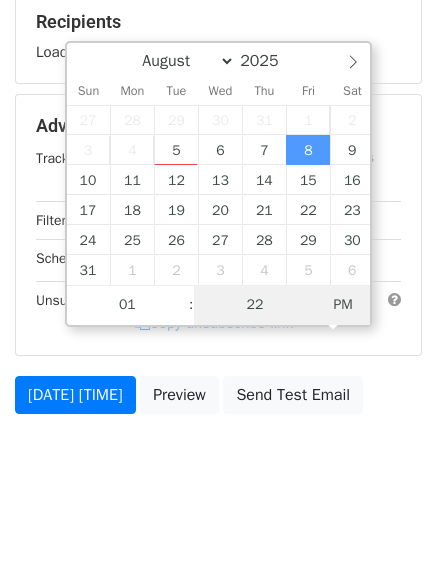 type on "2025-08-08 01:22" 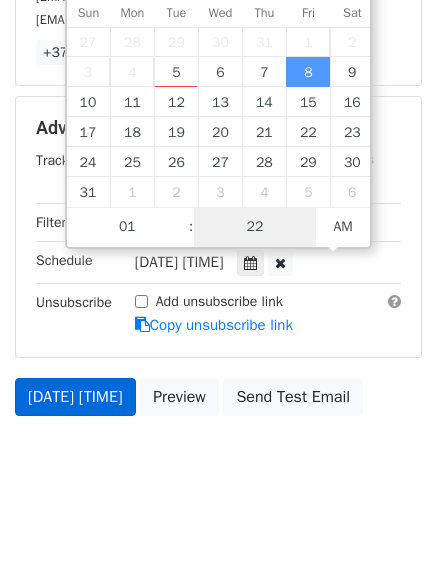 scroll, scrollTop: 357, scrollLeft: 0, axis: vertical 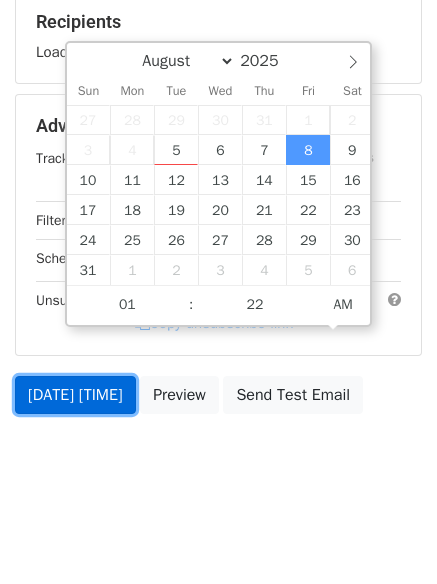click on "Send on Aug 8 at 1:22am" at bounding box center (75, 395) 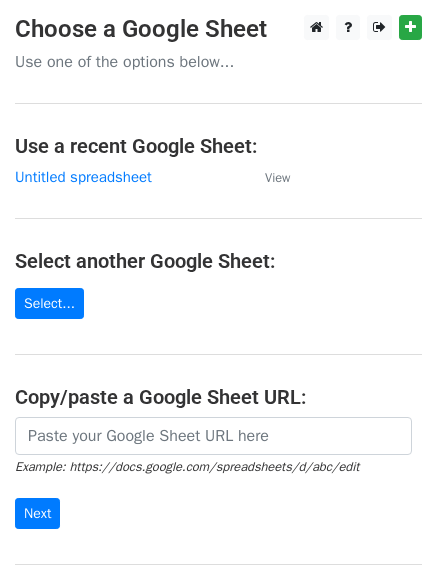 scroll, scrollTop: 0, scrollLeft: 0, axis: both 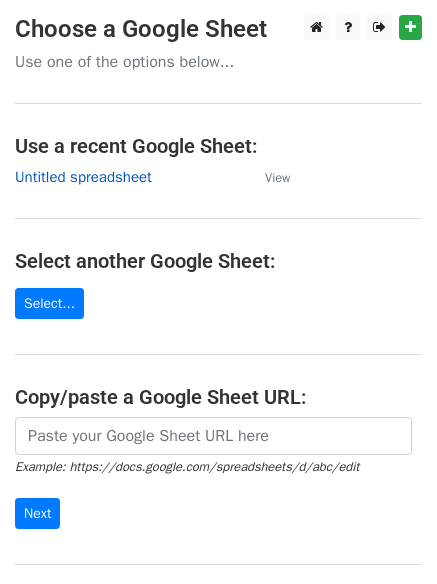 click on "Untitled spreadsheet" at bounding box center [83, 177] 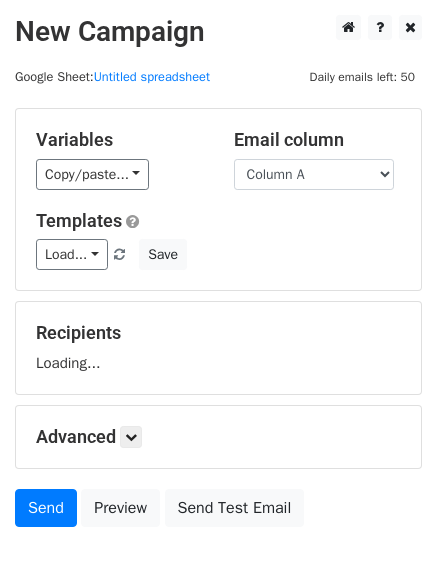 scroll, scrollTop: 0, scrollLeft: 0, axis: both 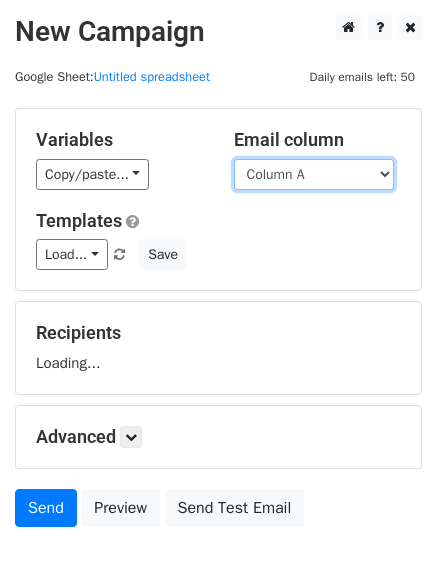 drag, startPoint x: 295, startPoint y: 169, endPoint x: 292, endPoint y: 189, distance: 20.22375 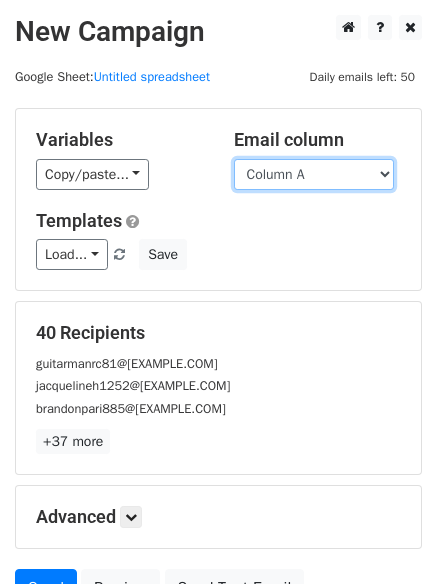 click on "Column A
Column B
Column C
Column D
Column E
Column F" at bounding box center [314, 174] 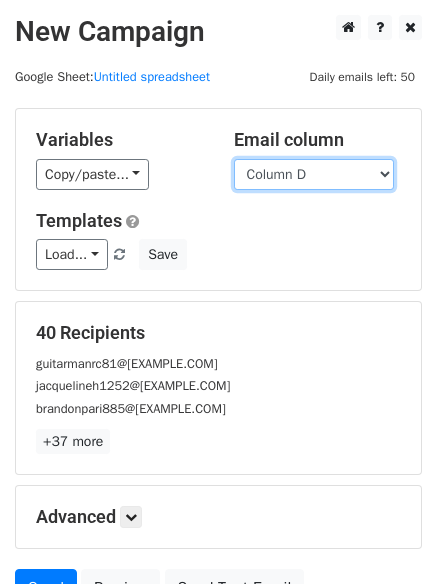 click on "Column A
Column B
Column C
Column D
Column E
Column F" at bounding box center [314, 174] 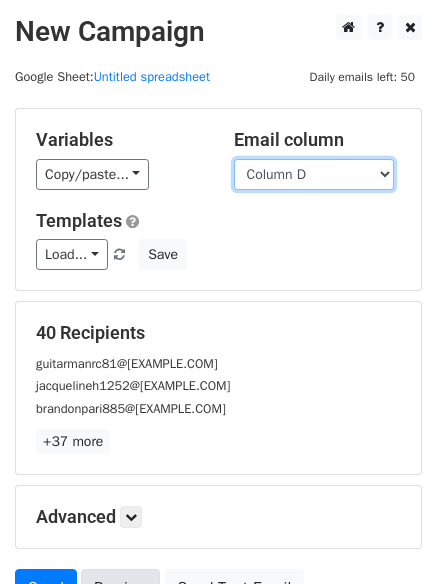 scroll, scrollTop: 113, scrollLeft: 0, axis: vertical 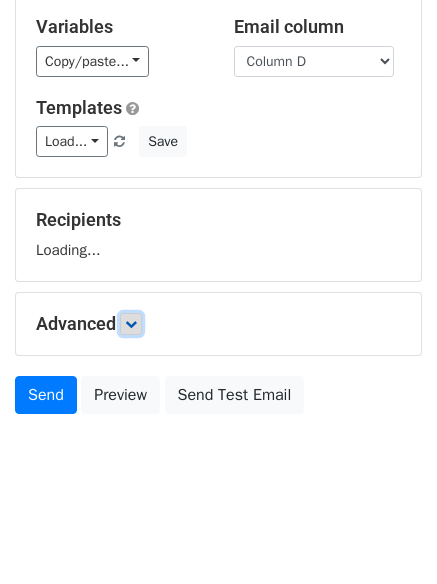 click on "Variables
Copy/paste...
{{Column A}}
{{Column B}}
{{Column C}}
{{Column D}}
{{Column E}}
{{Column F}}
Email column
Column A
Column B
Column C
Column D
Column E
Column F
Templates
Load...
No templates saved
Save
Recipients Loading...
Advanced
Tracking
Track Opens
UTM Codes
Track Clicks
Filters
Only include spreadsheet rows that match the following filters:
Schedule
Send now
Unsubscribe
Add unsubscribe link
Copy unsubscribe link
Send
Preview
Send Test Email" at bounding box center (218, 209) 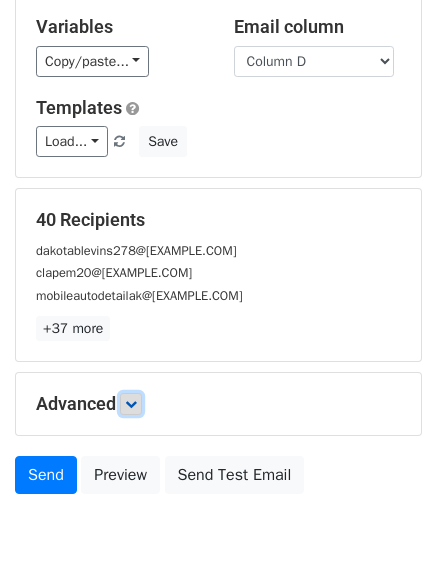 click at bounding box center (131, 404) 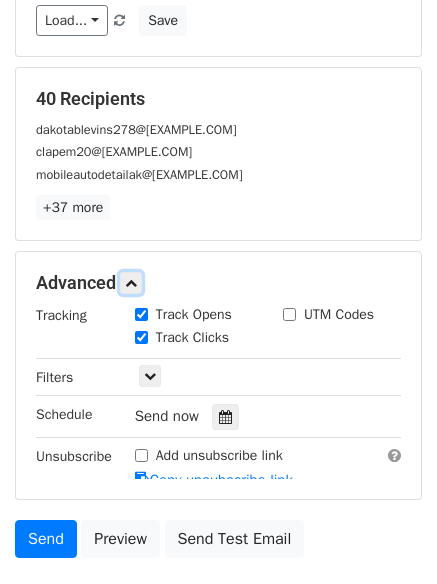 scroll, scrollTop: 369, scrollLeft: 0, axis: vertical 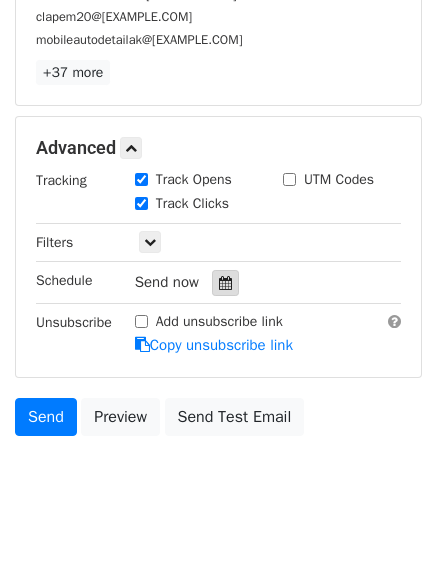 click at bounding box center [225, 283] 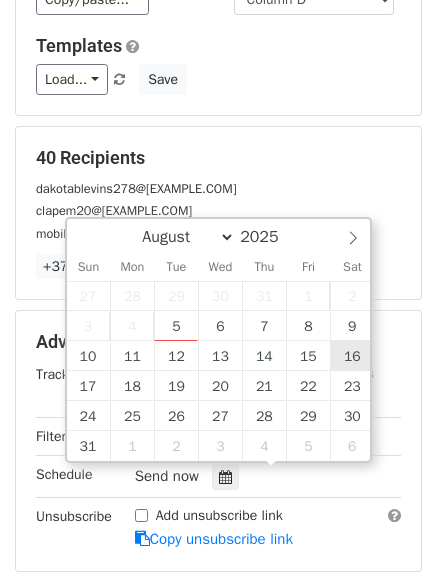 scroll, scrollTop: 269, scrollLeft: 0, axis: vertical 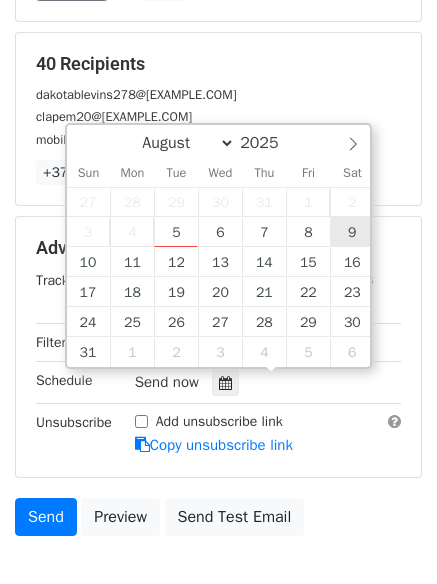 type on "2025-08-09 12:00" 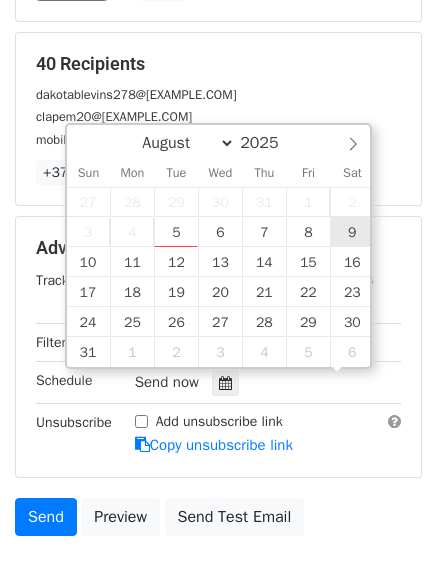 scroll, scrollTop: 1, scrollLeft: 0, axis: vertical 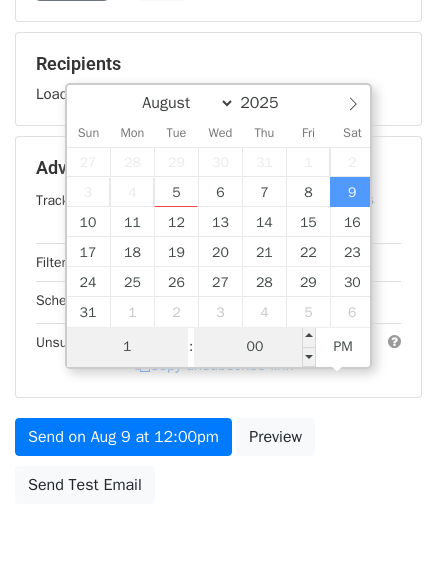 type on "1" 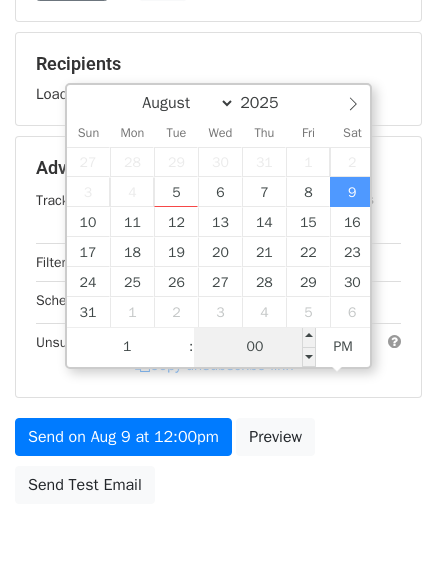 type on "2025-08-09 13:00" 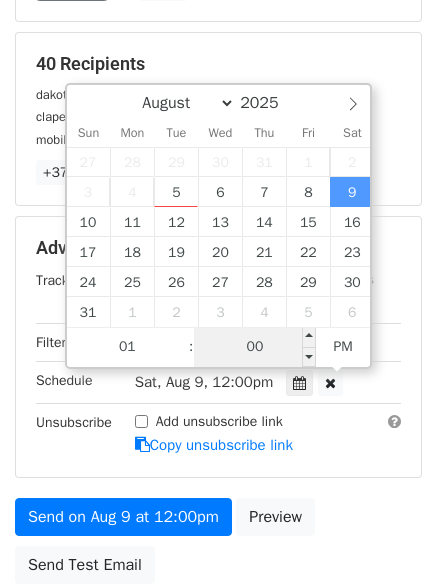 click on "00" at bounding box center (255, 347) 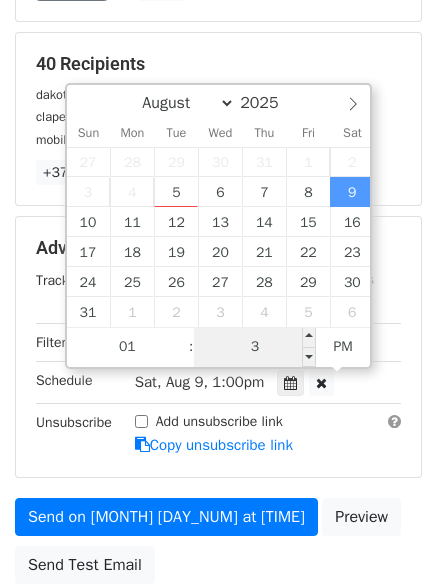 type on "33" 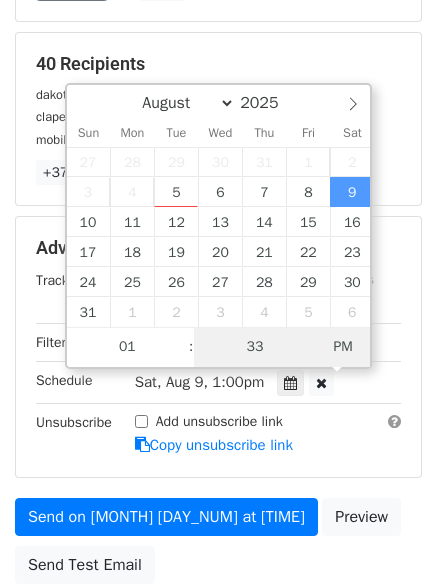type on "2025-08-09 01:33" 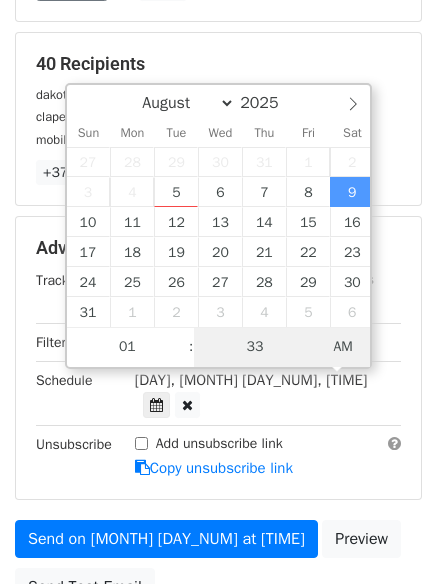 click on "AM" at bounding box center [343, 347] 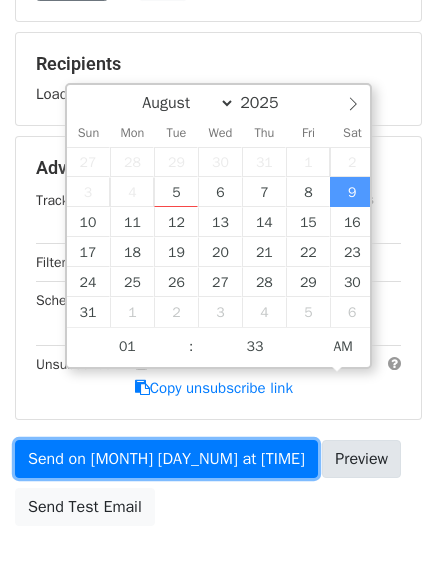 drag, startPoint x: 191, startPoint y: 433, endPoint x: 228, endPoint y: 452, distance: 41.59327 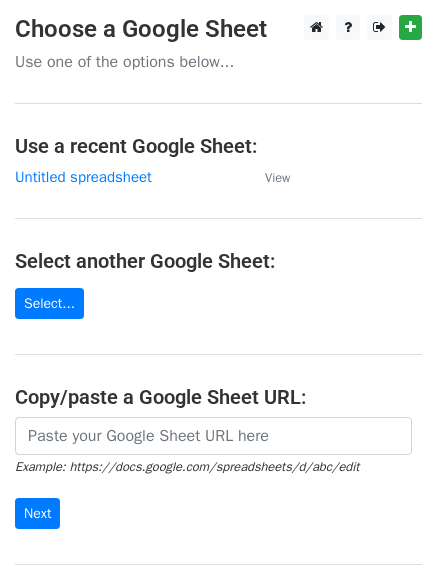 scroll, scrollTop: 0, scrollLeft: 0, axis: both 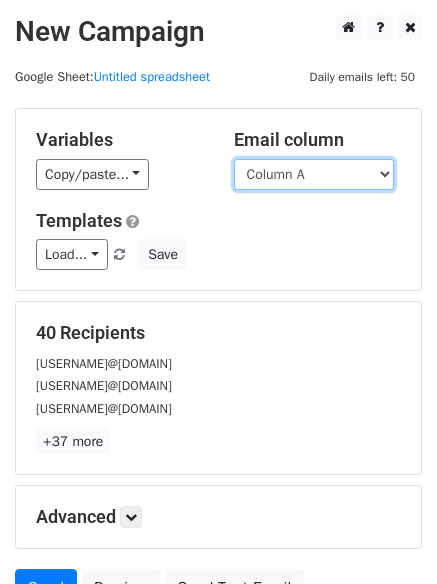 click on "Column A
Column B
Column C
Column D
Column E
Column F" at bounding box center (314, 174) 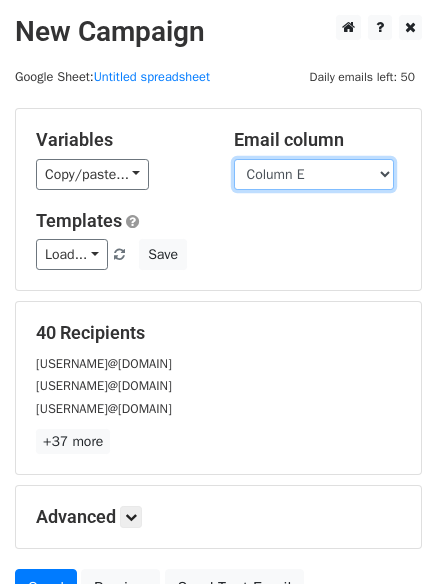 click on "Column A
Column B
Column C
Column D
Column E
Column F" at bounding box center [314, 174] 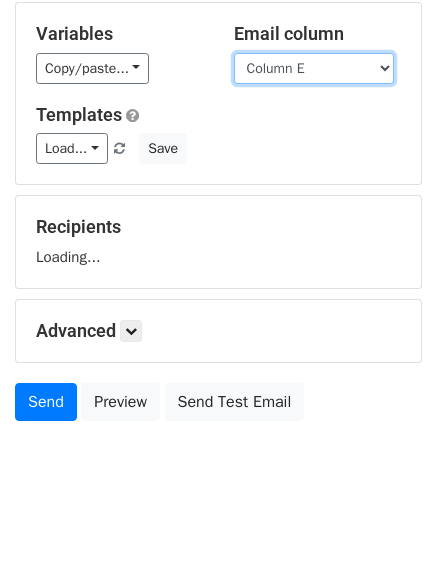 scroll, scrollTop: 113, scrollLeft: 0, axis: vertical 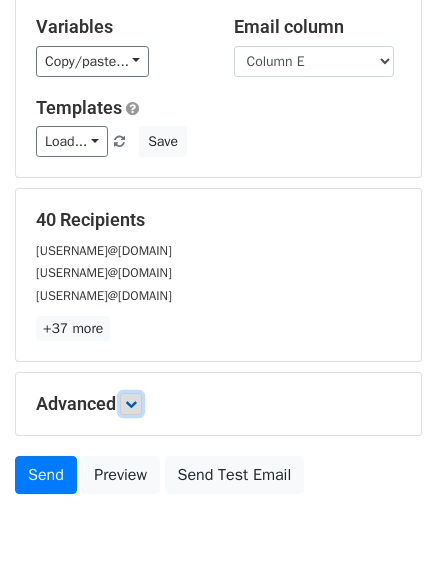 click at bounding box center (131, 404) 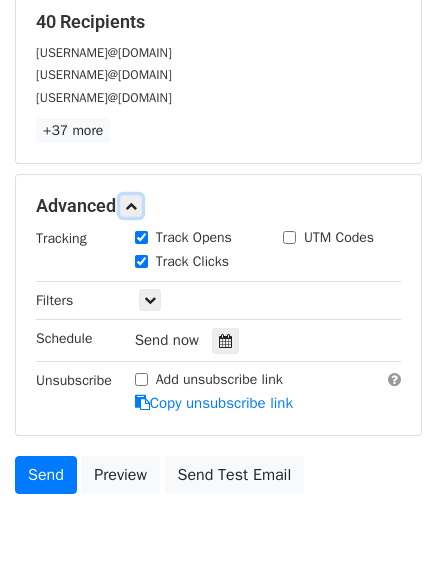 scroll, scrollTop: 337, scrollLeft: 0, axis: vertical 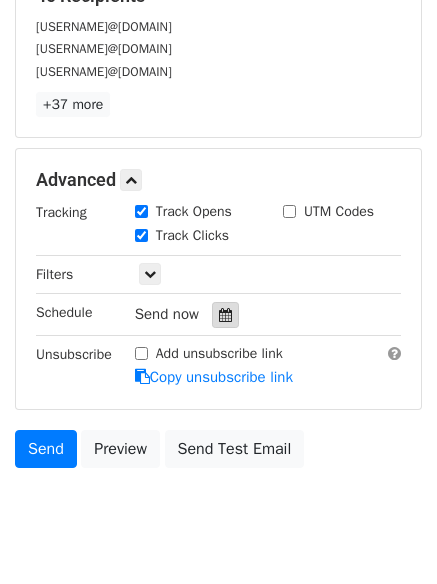 click at bounding box center (225, 315) 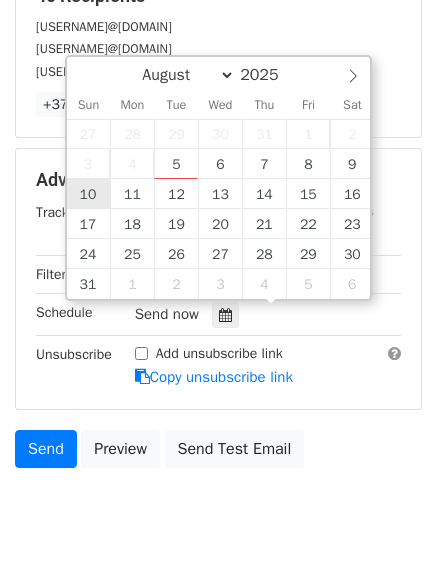type on "[DATE] [TIME]" 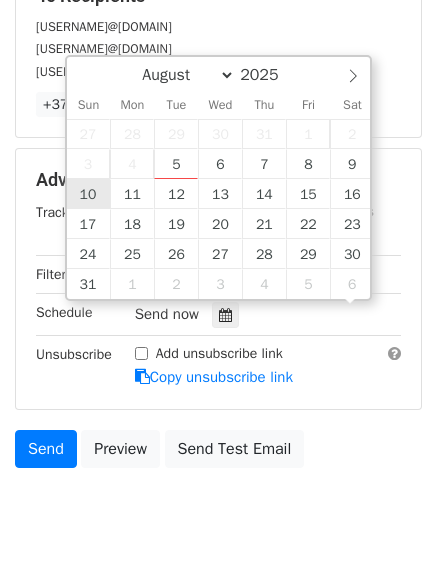 scroll, scrollTop: 1, scrollLeft: 0, axis: vertical 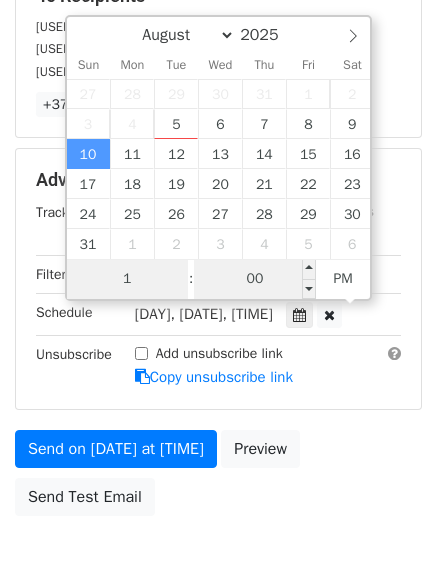 type on "1" 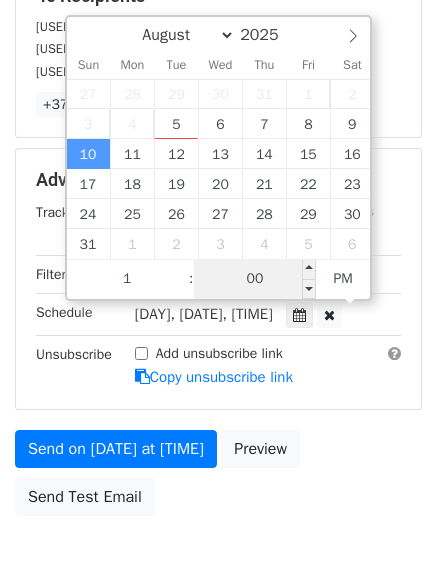 type on "[DATE] [TIME]" 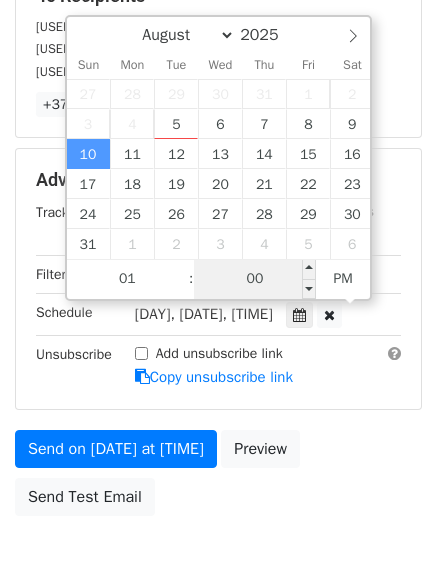 click on "00" at bounding box center (255, 279) 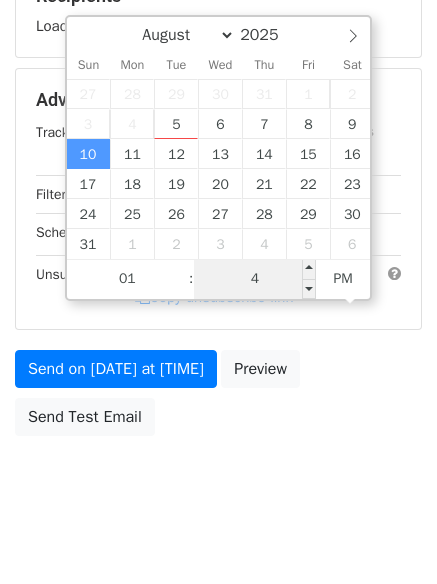 type on "44" 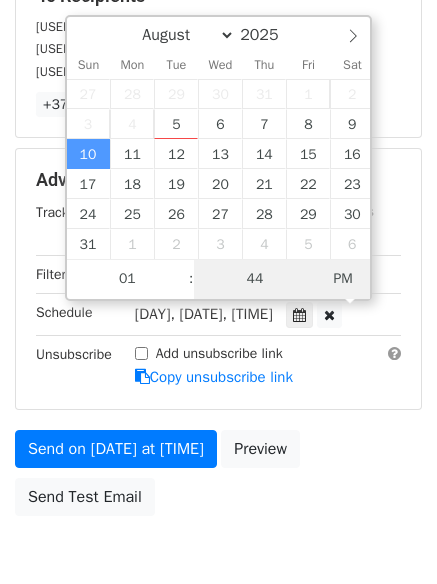 type on "2025-08-10 01:44" 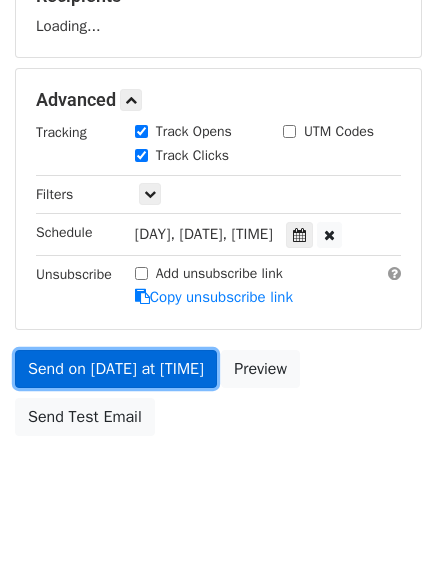 click on "Send on Aug 10 at 1:44am" at bounding box center [116, 369] 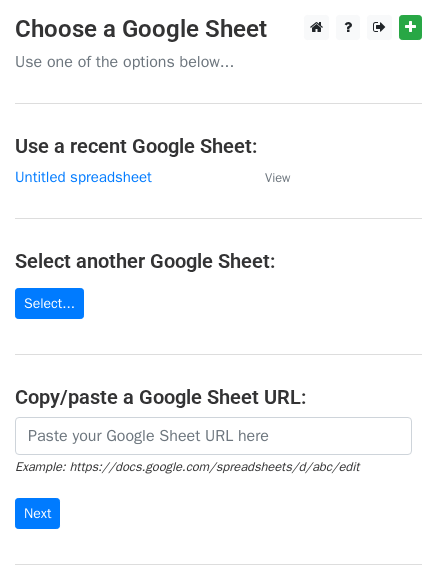 scroll, scrollTop: 0, scrollLeft: 0, axis: both 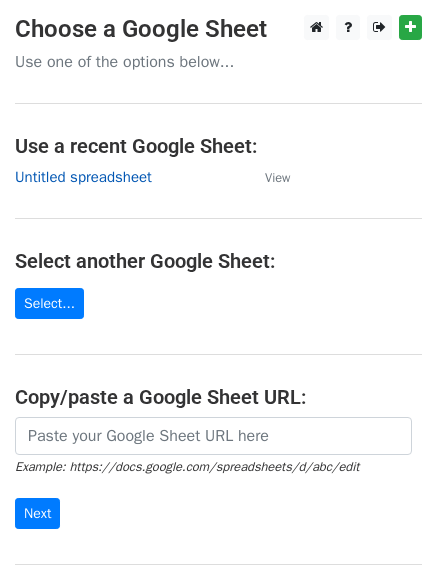 click on "Untitled spreadsheet" at bounding box center (83, 177) 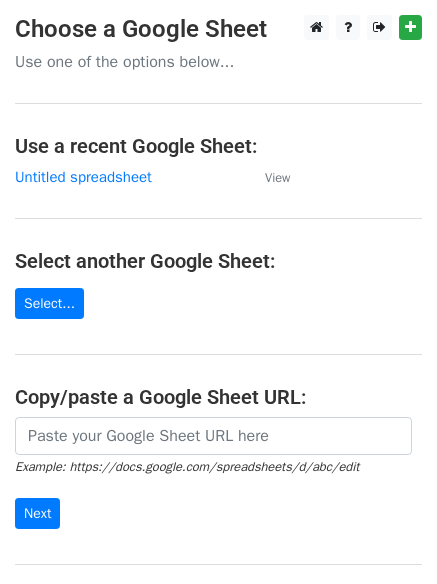 click on "Choose a Google Sheet
Use one of the options below...
Use a recent Google Sheet:
Untitled spreadsheet
View
Select another Google Sheet:
Select...
Copy/paste a Google Sheet URL:
Example:
https://docs.google.com/spreadsheets/d/abc/edit
Next
Google Sheets
Need help?
Help
×
Why do I need to copy/paste a Google Sheet URL?
Normally, MergeMail would show you a list of your Google Sheets to choose from, but because you didn't allow MergeMail access to your Google Drive, it cannot show you a list of your Google Sheets. You can read more about permissions in our  support pages .
If you'd like to see a list of your Google Sheets, you'll need to  sign out of MergeMail  and then sign back in and allow access to your Google Drive.
Are your recipients in a CSV or Excel file?
Import your CSV or Excel file into a Google Sheet  then try again.
Need help with something else?
," at bounding box center (218, 325) 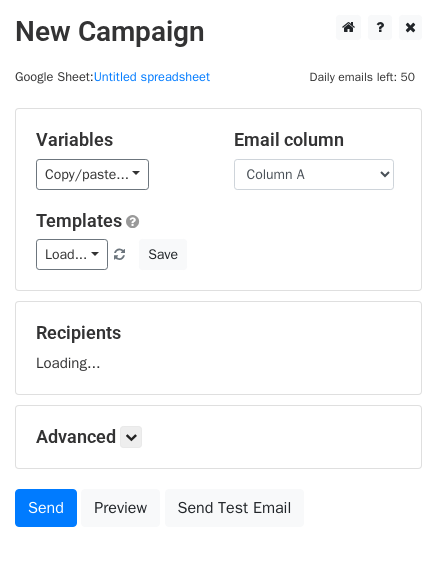 scroll, scrollTop: 0, scrollLeft: 0, axis: both 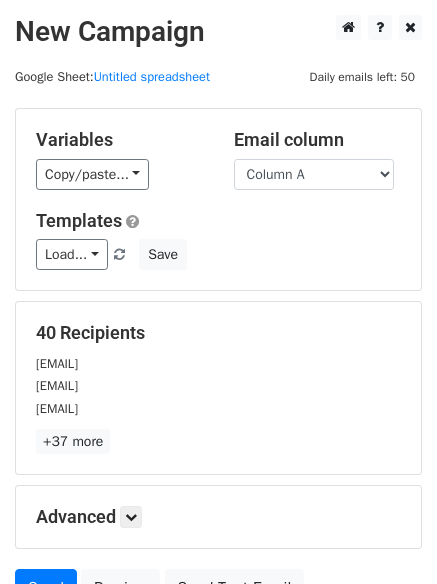 drag, startPoint x: 0, startPoint y: 0, endPoint x: 320, endPoint y: 168, distance: 361.41943 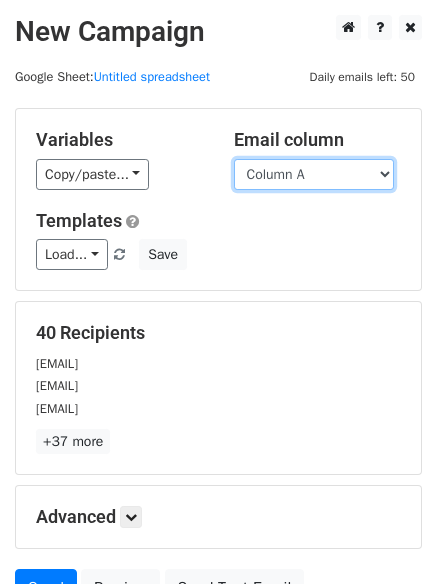 click on "Column A
Column B
Column C
Column D
Column E
Column F" at bounding box center (314, 174) 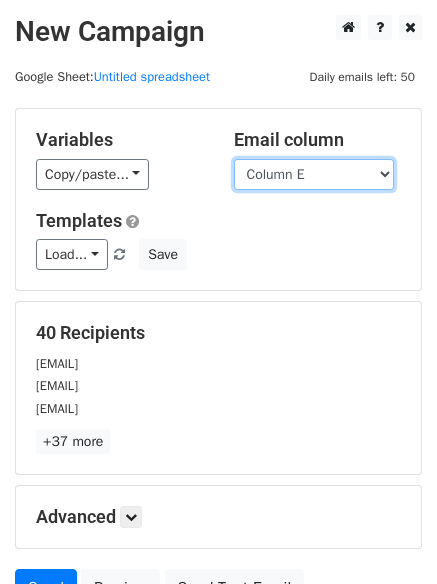 click on "Column A
Column B
Column C
Column D
Column E
Column F" at bounding box center (314, 174) 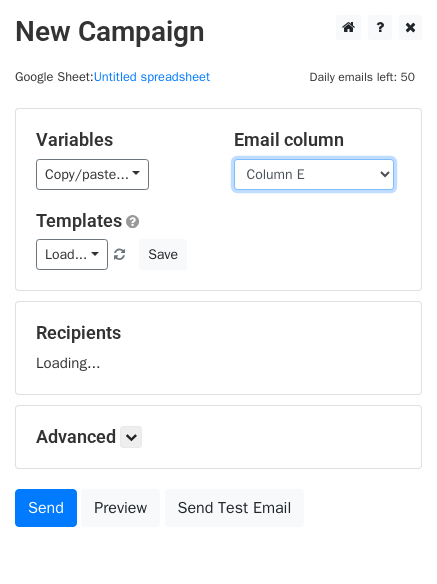 scroll, scrollTop: 113, scrollLeft: 0, axis: vertical 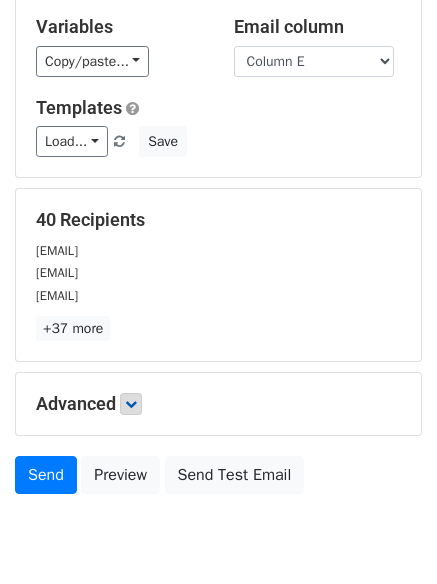 click on "+37 more" at bounding box center [218, 328] 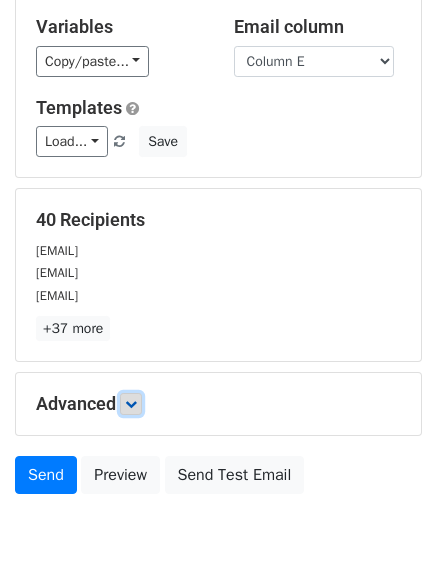 click at bounding box center [131, 404] 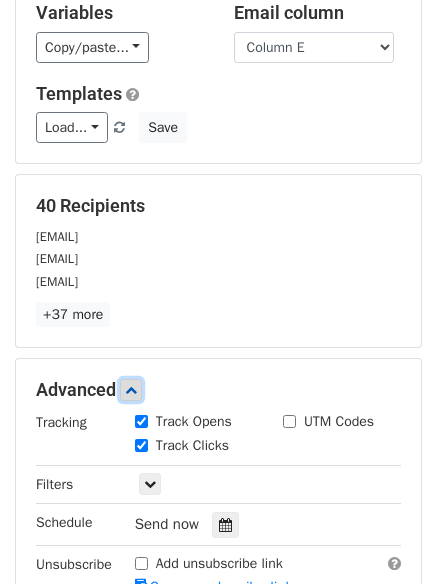 scroll, scrollTop: 389, scrollLeft: 0, axis: vertical 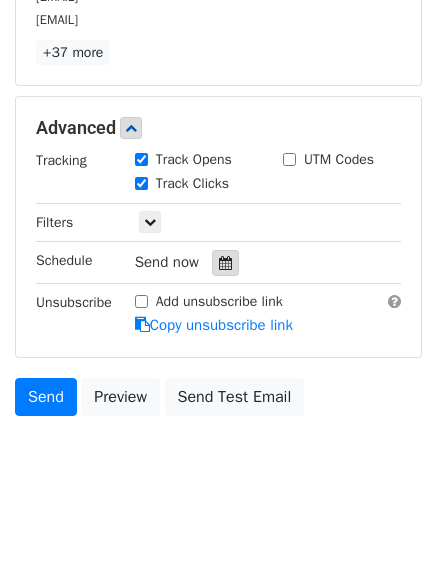 click at bounding box center (225, 263) 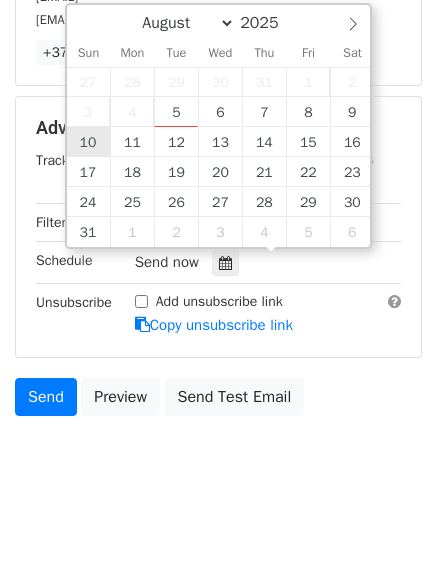 type on "[DATE] [TIME]" 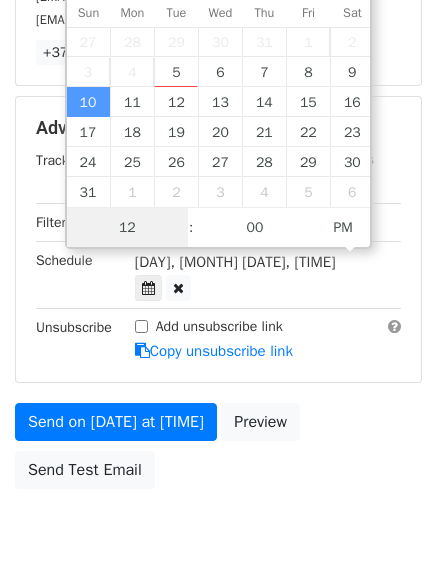 scroll, scrollTop: 1, scrollLeft: 0, axis: vertical 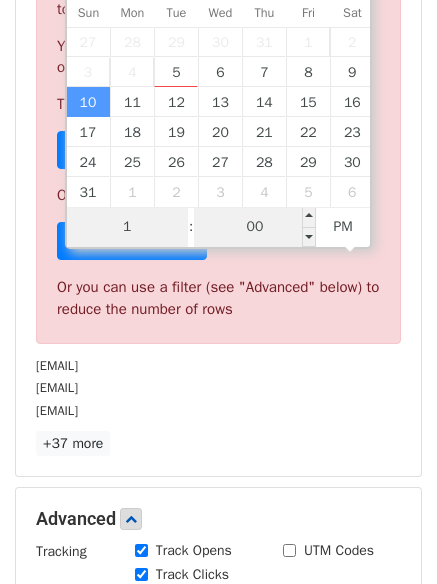 type on "1" 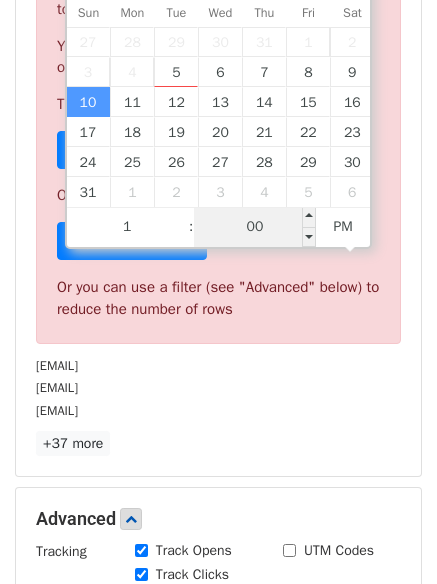 type on "[DATE] [TIME]" 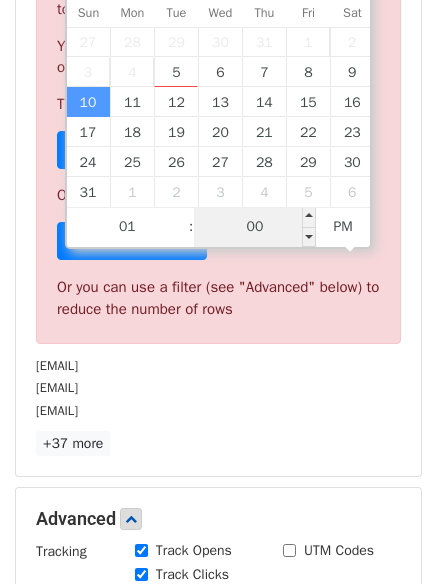 click on "00" at bounding box center [255, 227] 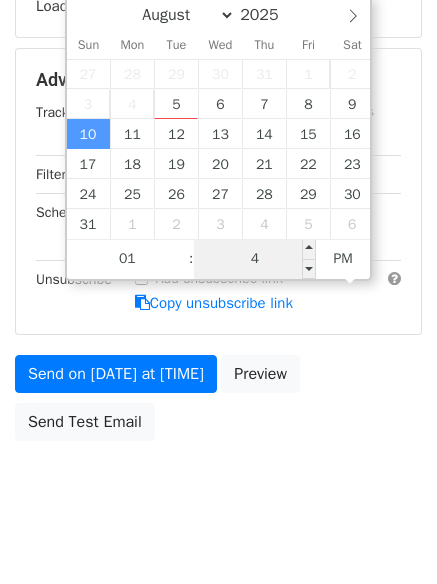 type on "44" 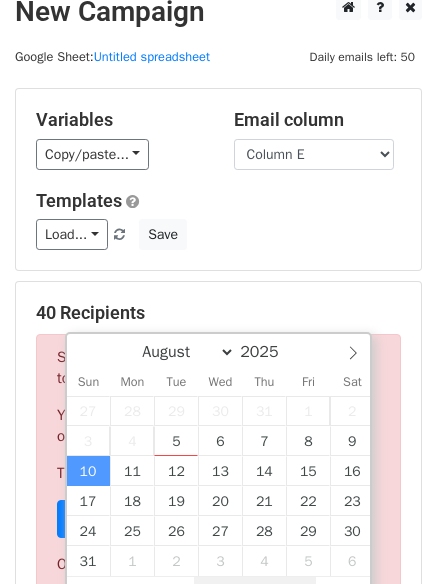 scroll, scrollTop: 0, scrollLeft: 0, axis: both 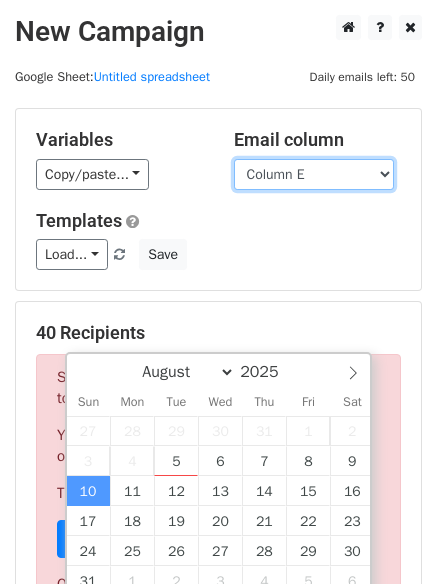 type on "[DATE] [TIME]" 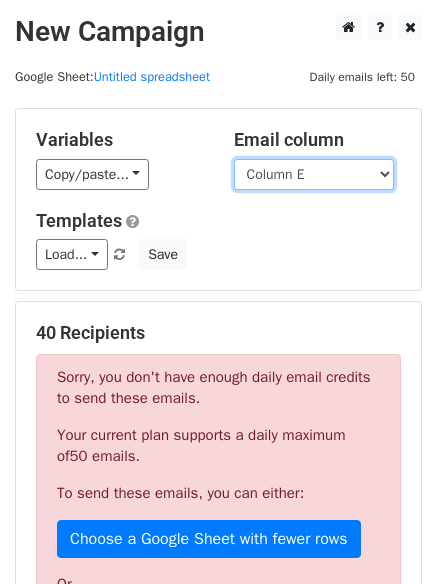 click on "Column A
Column B
Column C
Column D
Column E
Column F" at bounding box center (314, 174) 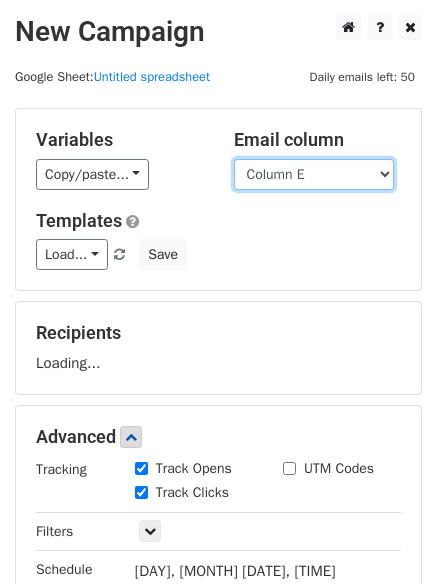 select on "Column F" 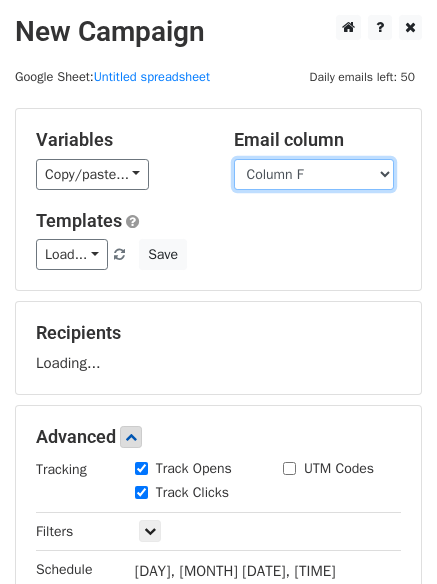 click on "Column A
Column B
Column C
Column D
Column E
Column F" at bounding box center [314, 174] 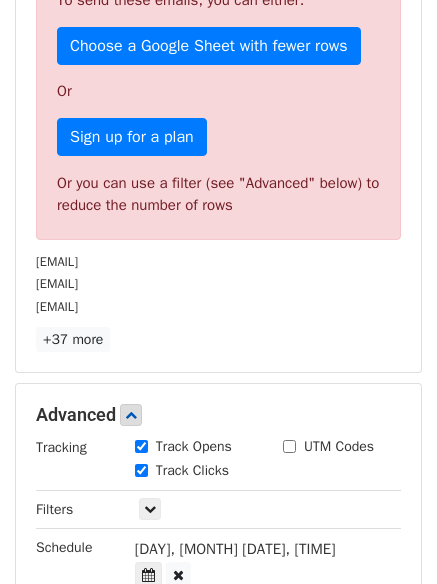 scroll, scrollTop: 700, scrollLeft: 0, axis: vertical 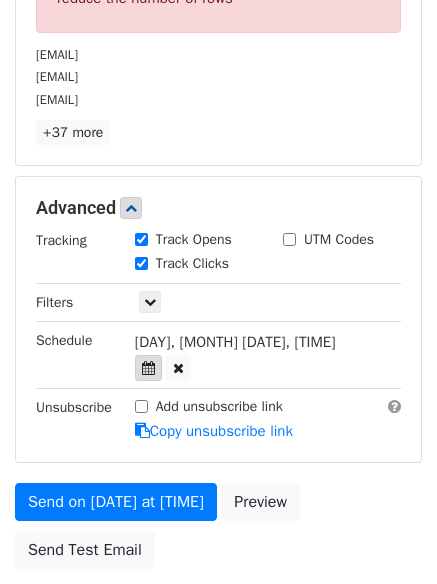 click at bounding box center (148, 368) 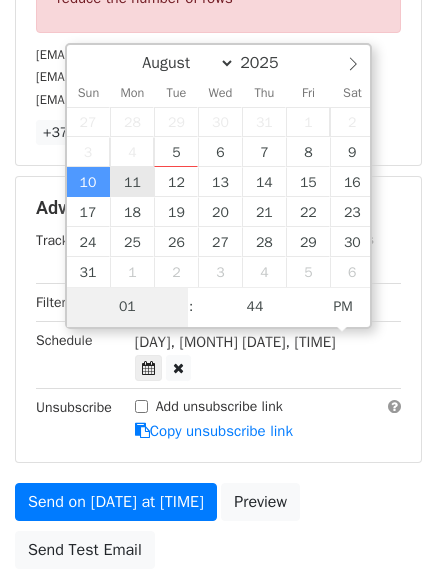 type on "[DATE] [TIME]" 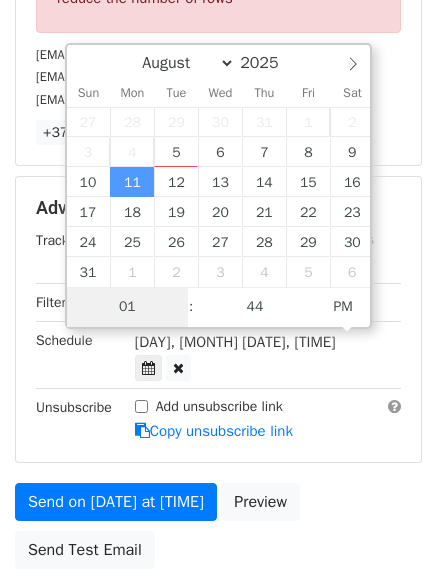 scroll, scrollTop: 453, scrollLeft: 0, axis: vertical 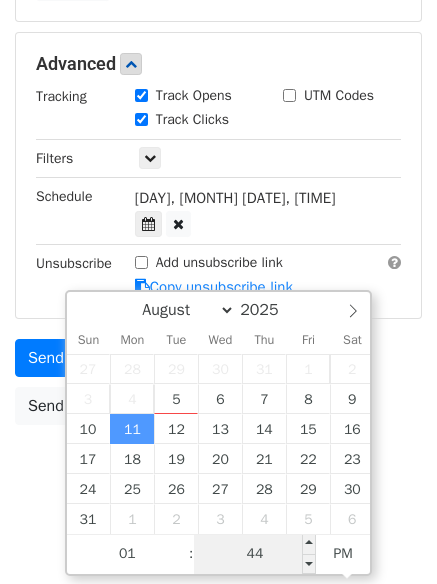 click on "44" at bounding box center [255, 554] 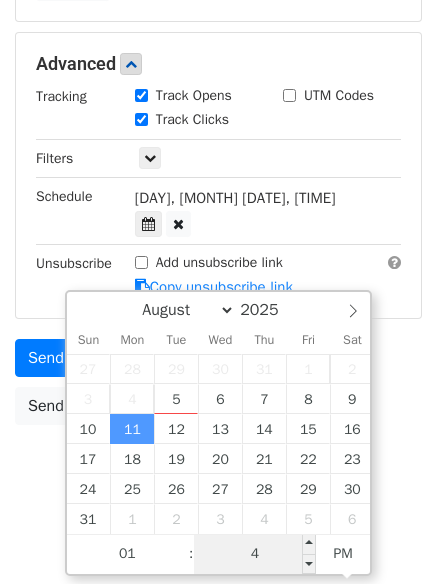 click on "4" at bounding box center [255, 554] 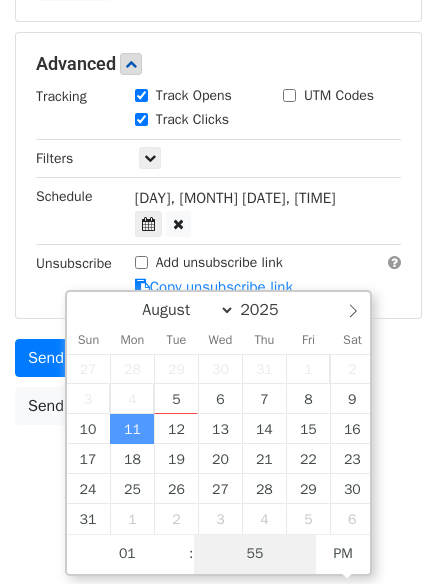 type on "55" 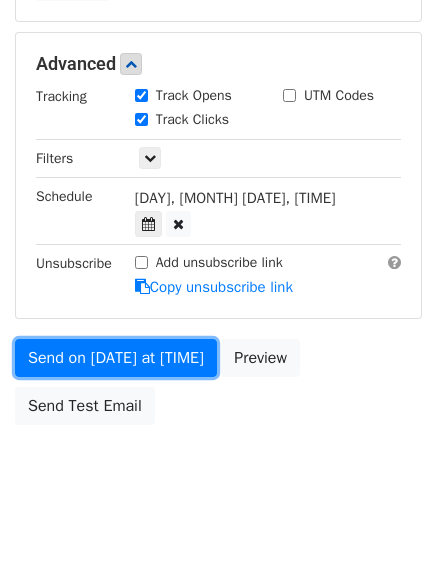 click on "Email column
Column A
Column B
Column C
Column D
Column E
Column F
Templates
Load...
No templates saved
Save
40 Recipients
[EMAIL]
[EMAIL]
[EMAIL]
+37 more
40 Recipients
×
[EMAIL]
[EMAIL]
[EMAIL]
[EMAIL]
[EMAIL]
[EMAIL]
[EMAIL]
[EMAIL]
[EMAIL]
[EMAIL]
[EMAIL]
[EMAIL]
[EMAIL]
[EMAIL]
[EMAIL]
[EMAIL]
[EMAIL]
[EMAIL]
[EMAIL]
[EMAIL]" at bounding box center [218, 45] 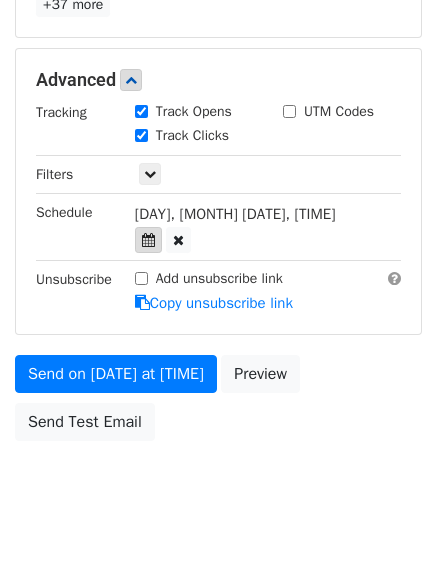 click at bounding box center [148, 240] 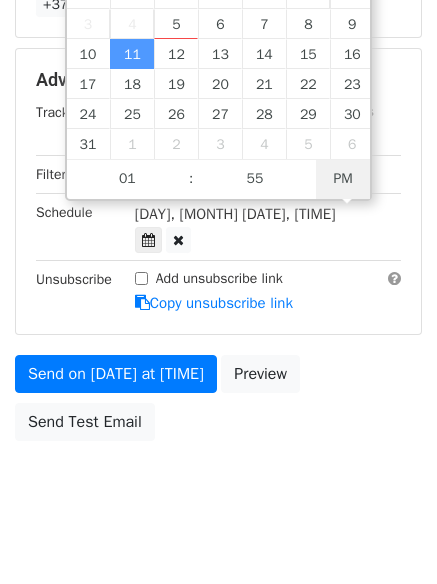 type on "[DATE] [TIME]" 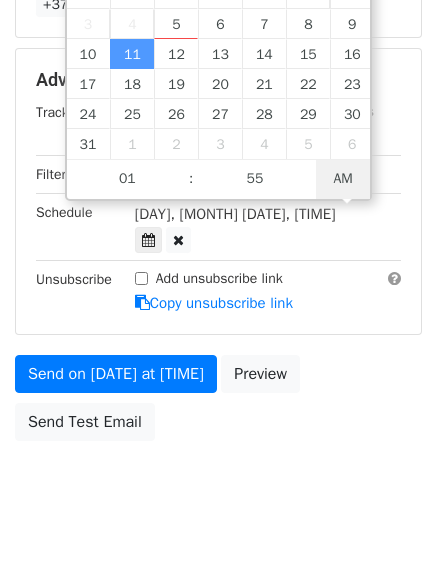 click on "AM" at bounding box center [343, 179] 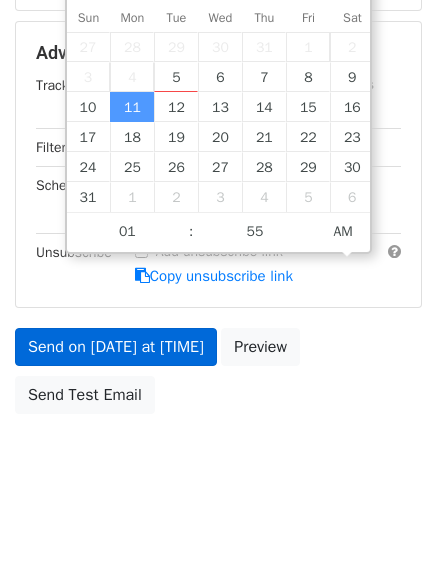 scroll, scrollTop: 357, scrollLeft: 0, axis: vertical 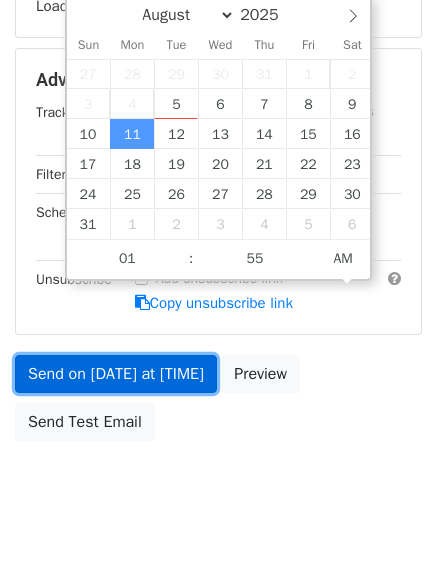 click on "Send on [DATE] at [TIME]" at bounding box center (116, 374) 